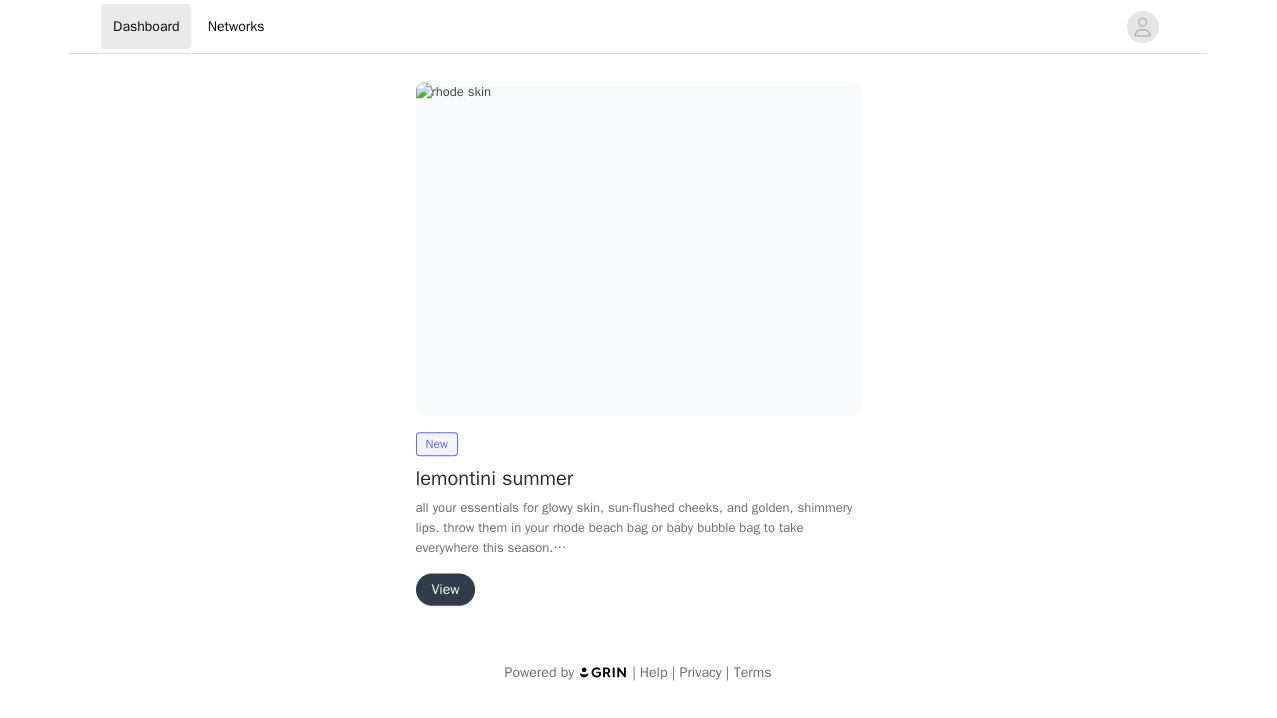 scroll, scrollTop: 0, scrollLeft: 0, axis: both 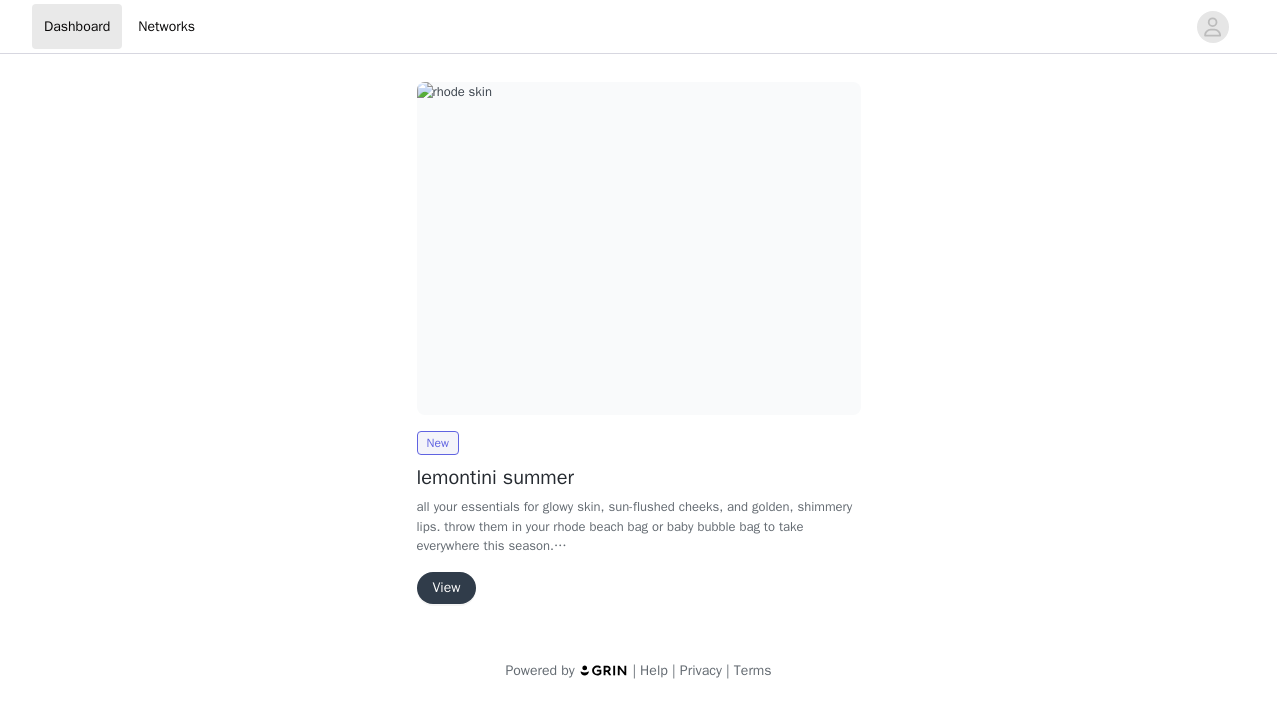 click on "View" at bounding box center [447, 588] 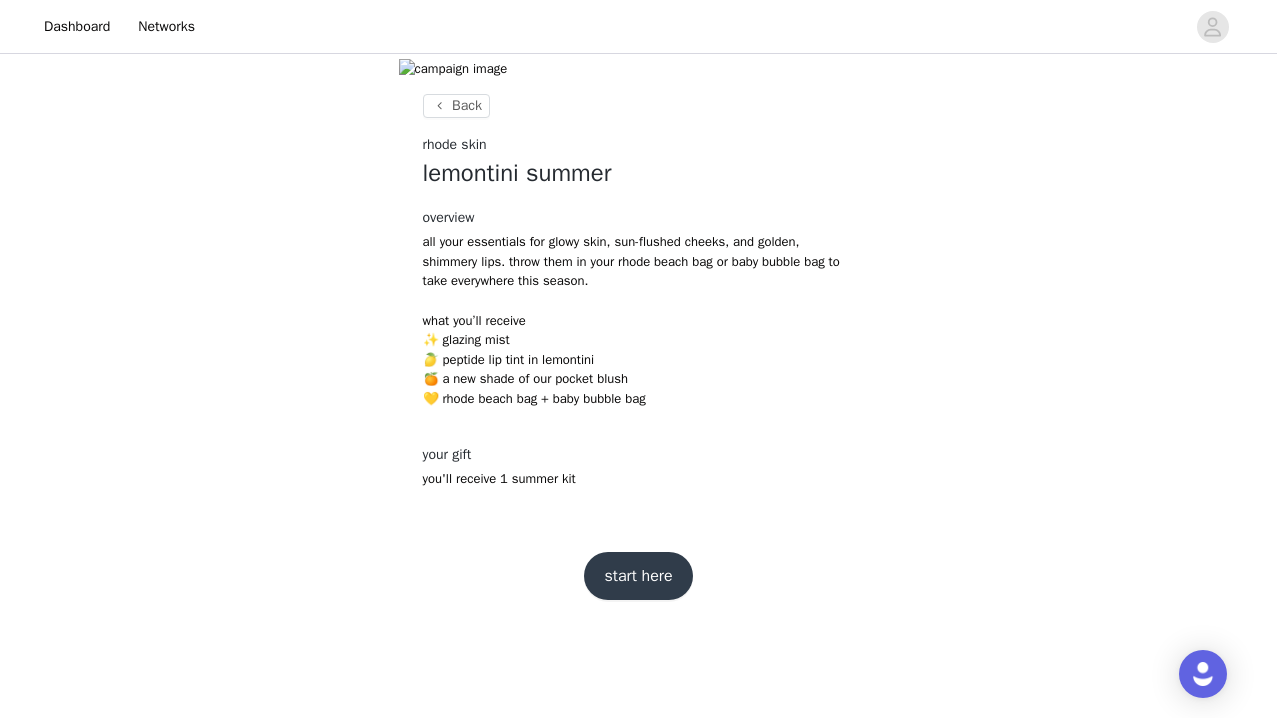 scroll, scrollTop: 485, scrollLeft: 0, axis: vertical 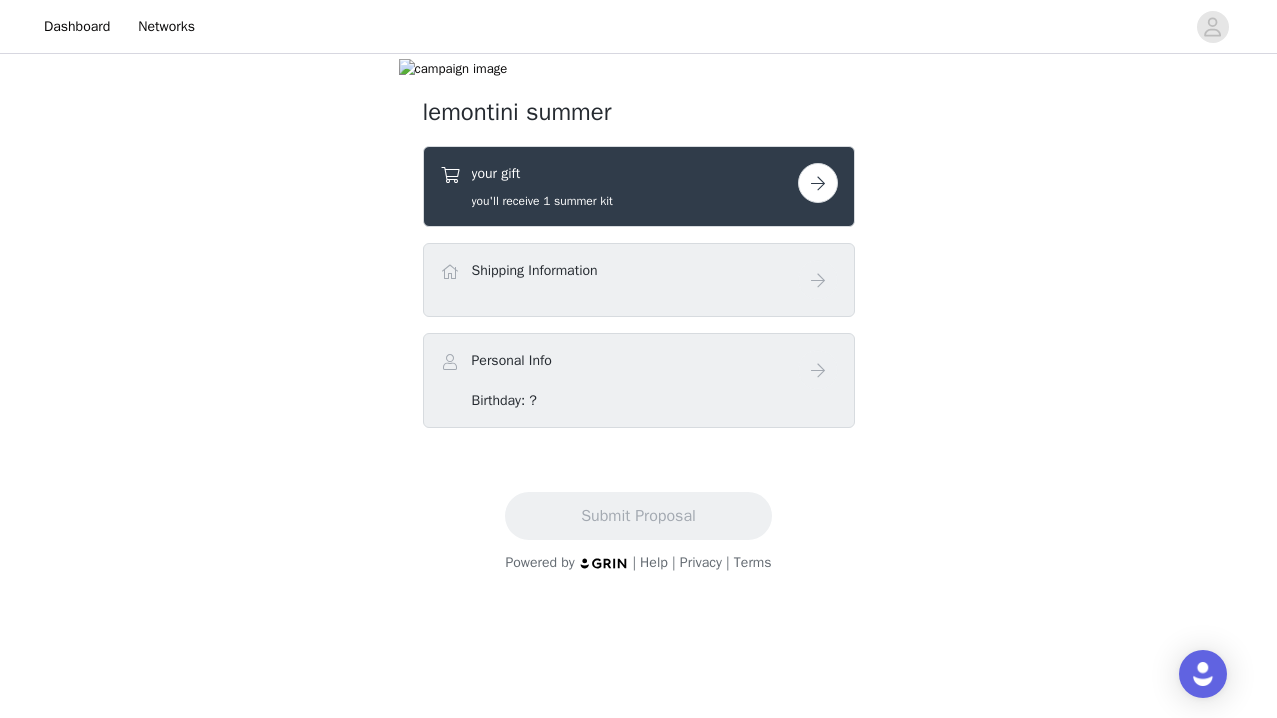 click at bounding box center [818, 183] 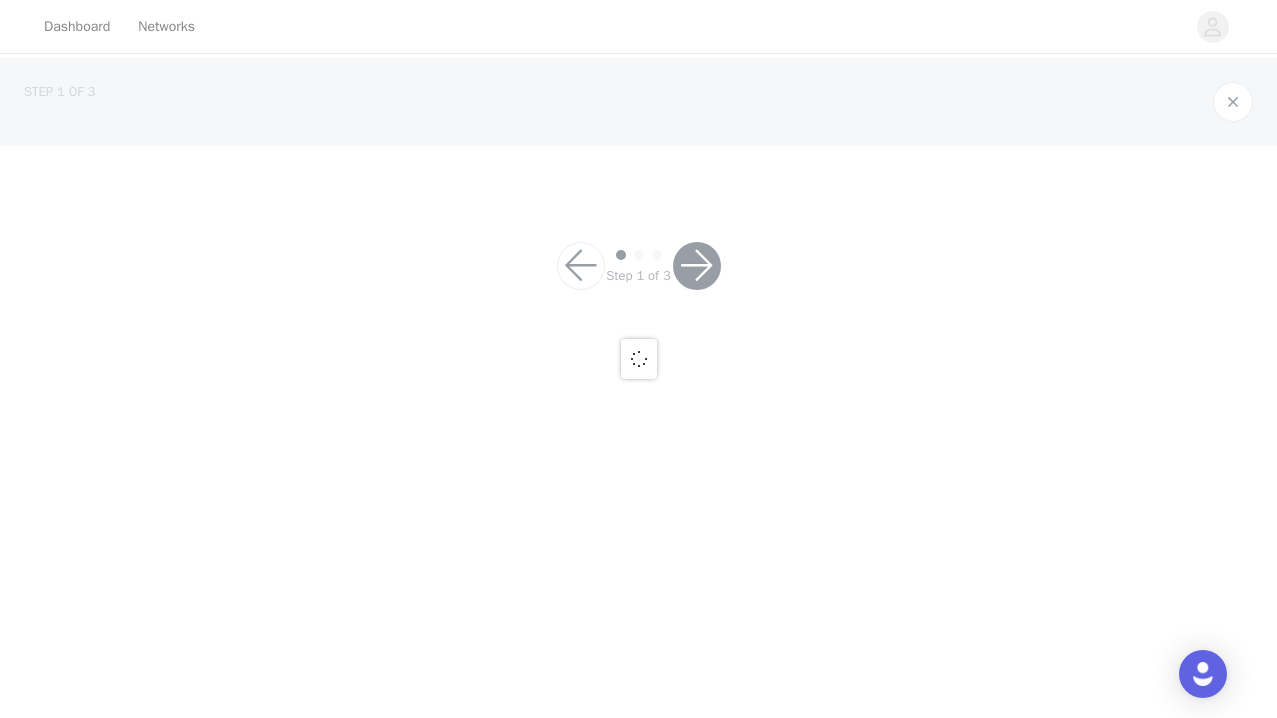 scroll, scrollTop: 0, scrollLeft: 0, axis: both 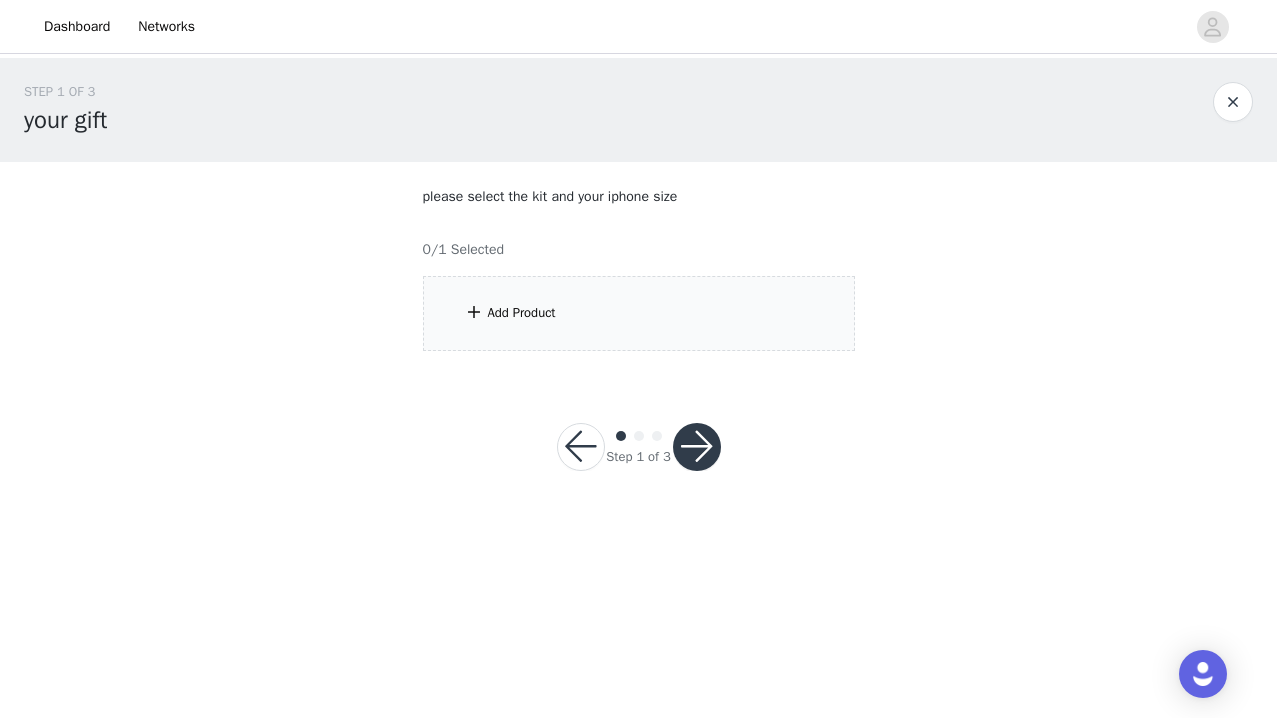 click on "Add Product" at bounding box center [522, 313] 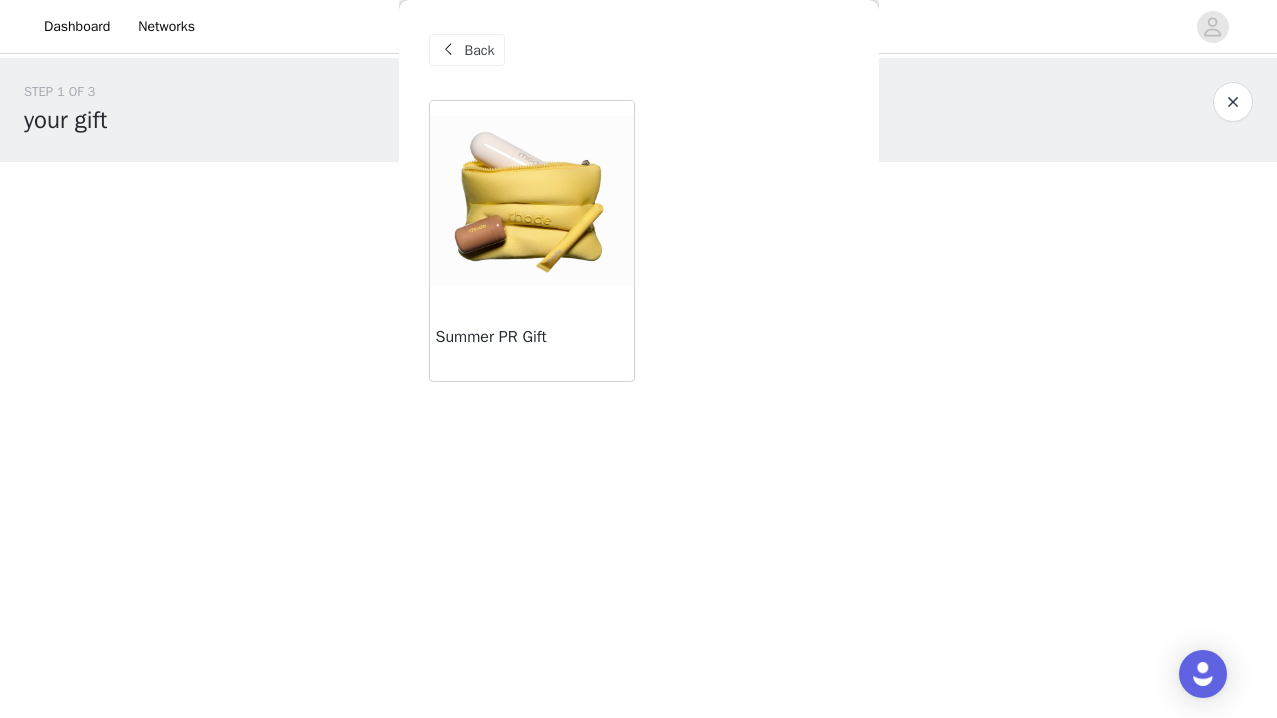 click on "Summer PR Gift" at bounding box center (532, 341) 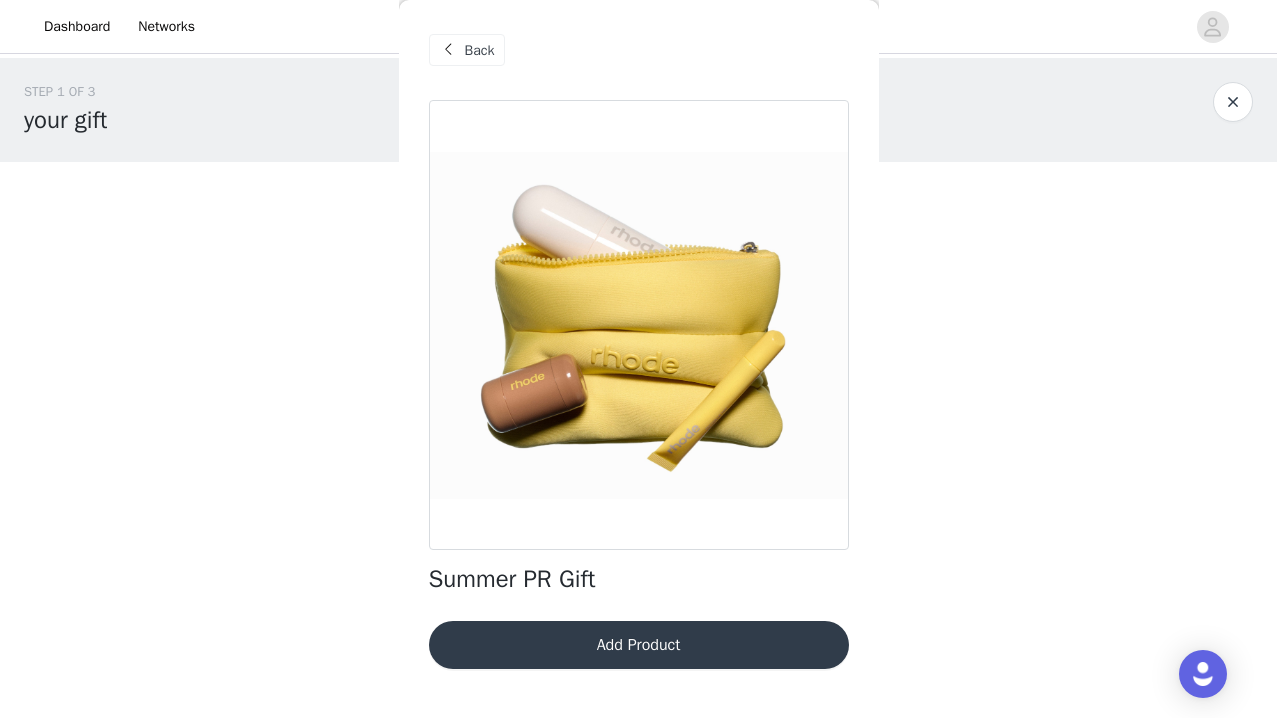 click on "Add Product" at bounding box center [639, 645] 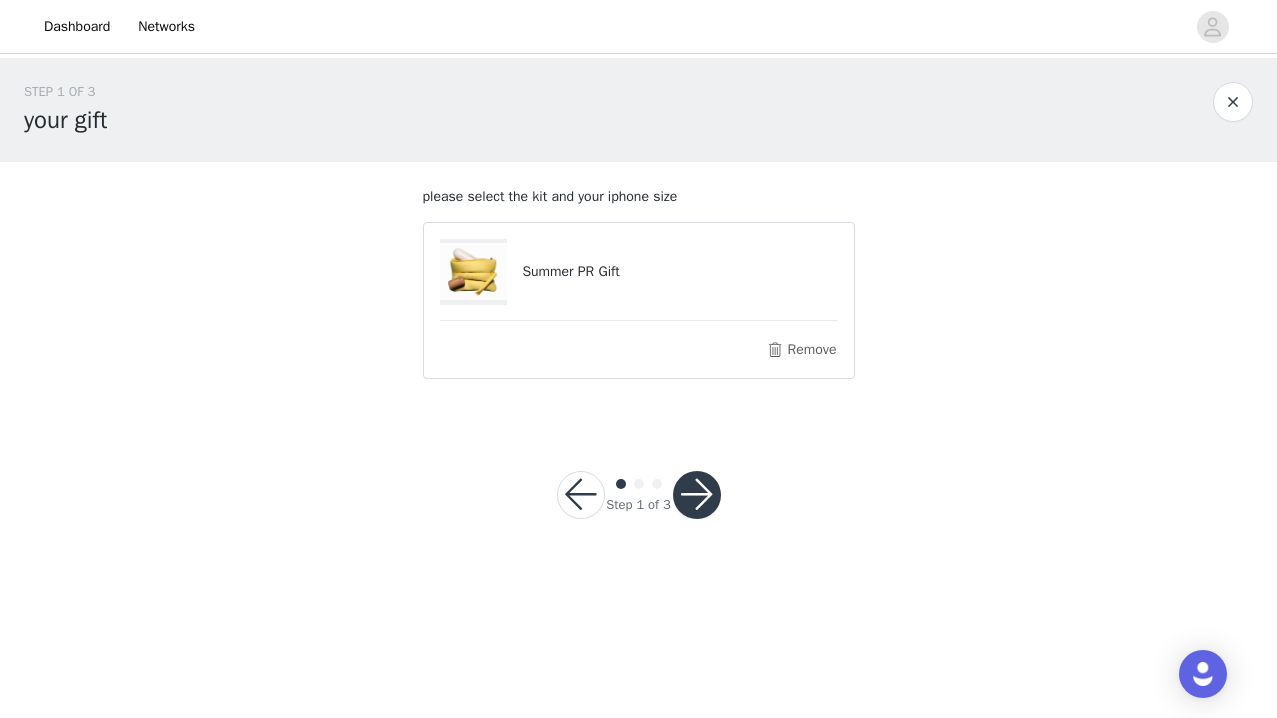 click at bounding box center [697, 495] 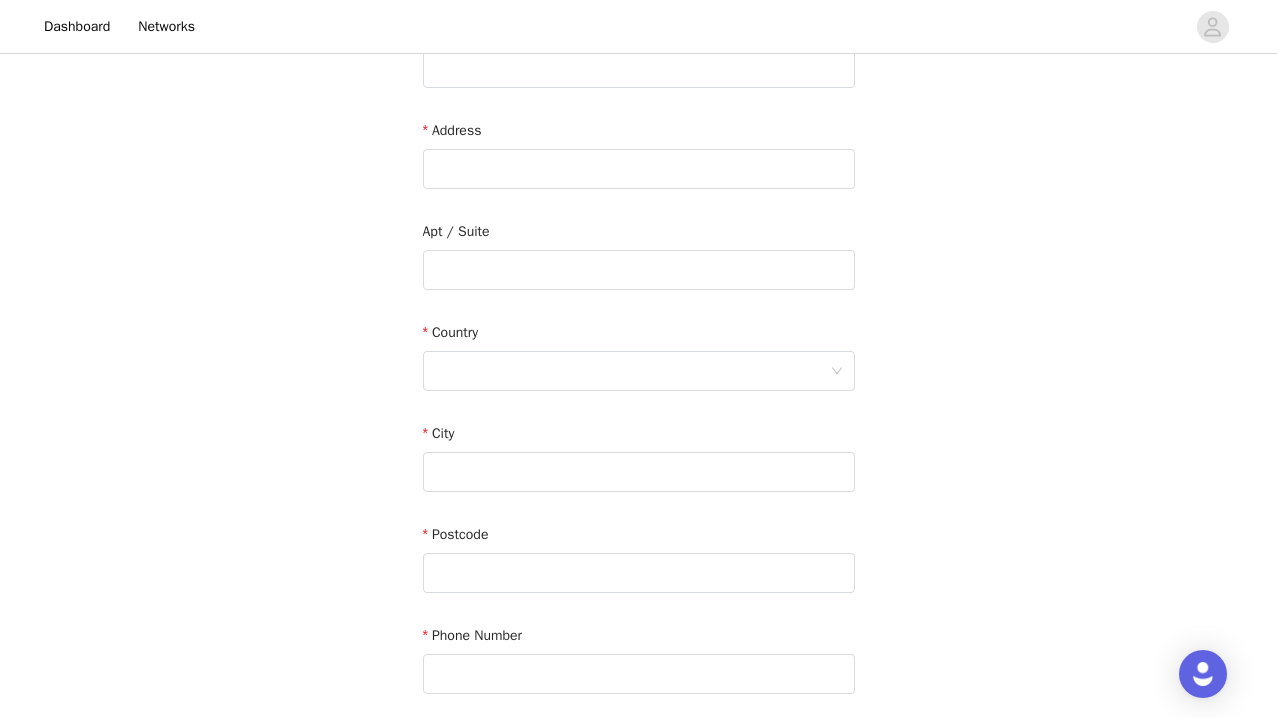 scroll, scrollTop: 0, scrollLeft: 0, axis: both 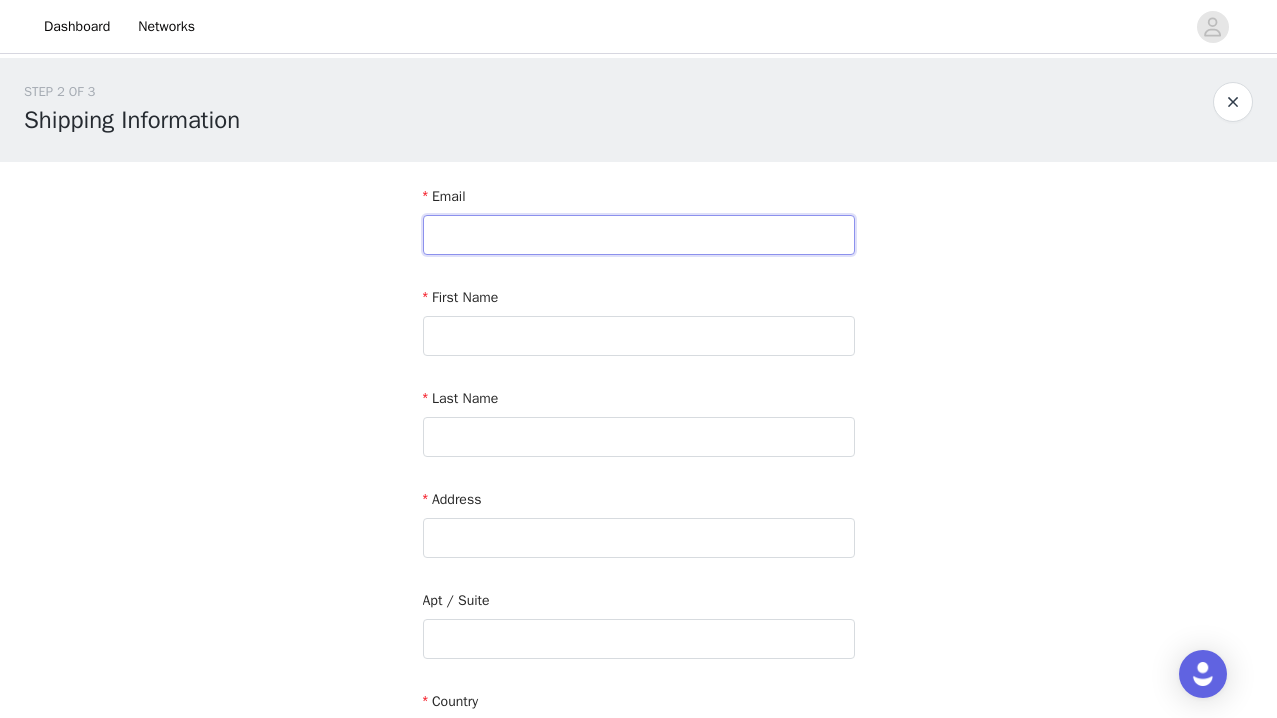click at bounding box center (639, 235) 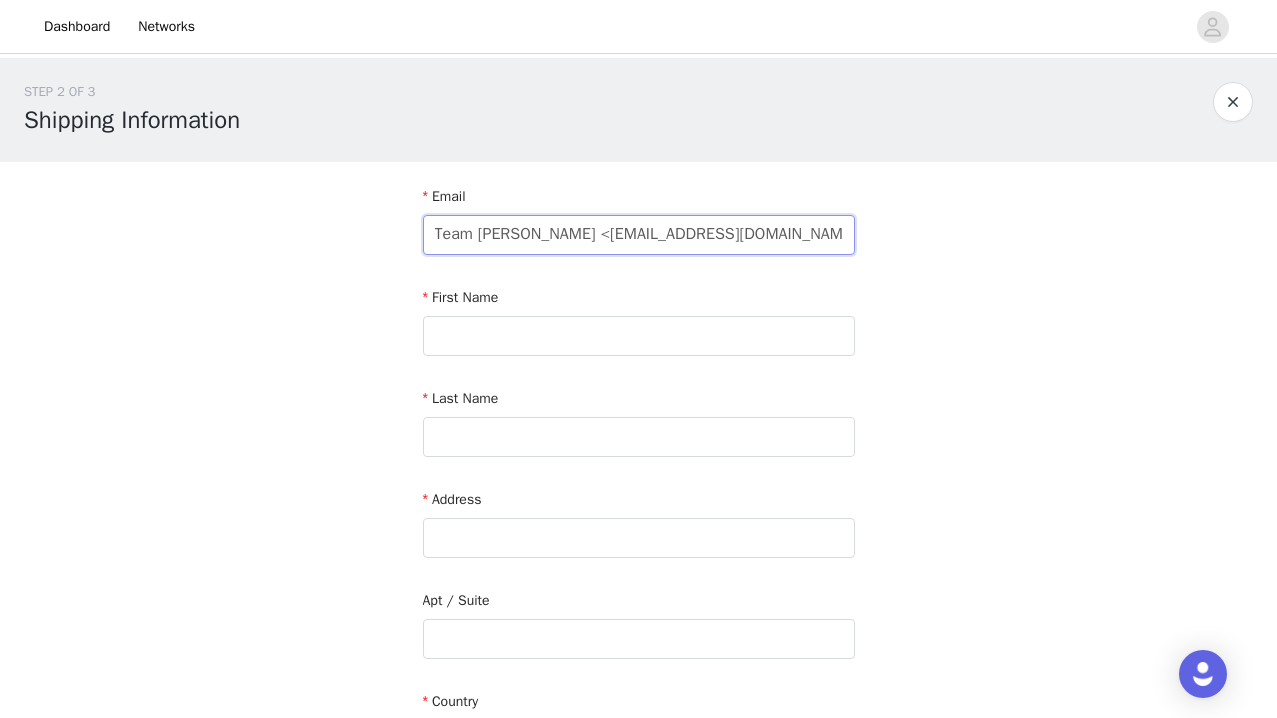 drag, startPoint x: 602, startPoint y: 237, endPoint x: 260, endPoint y: 241, distance: 342.02338 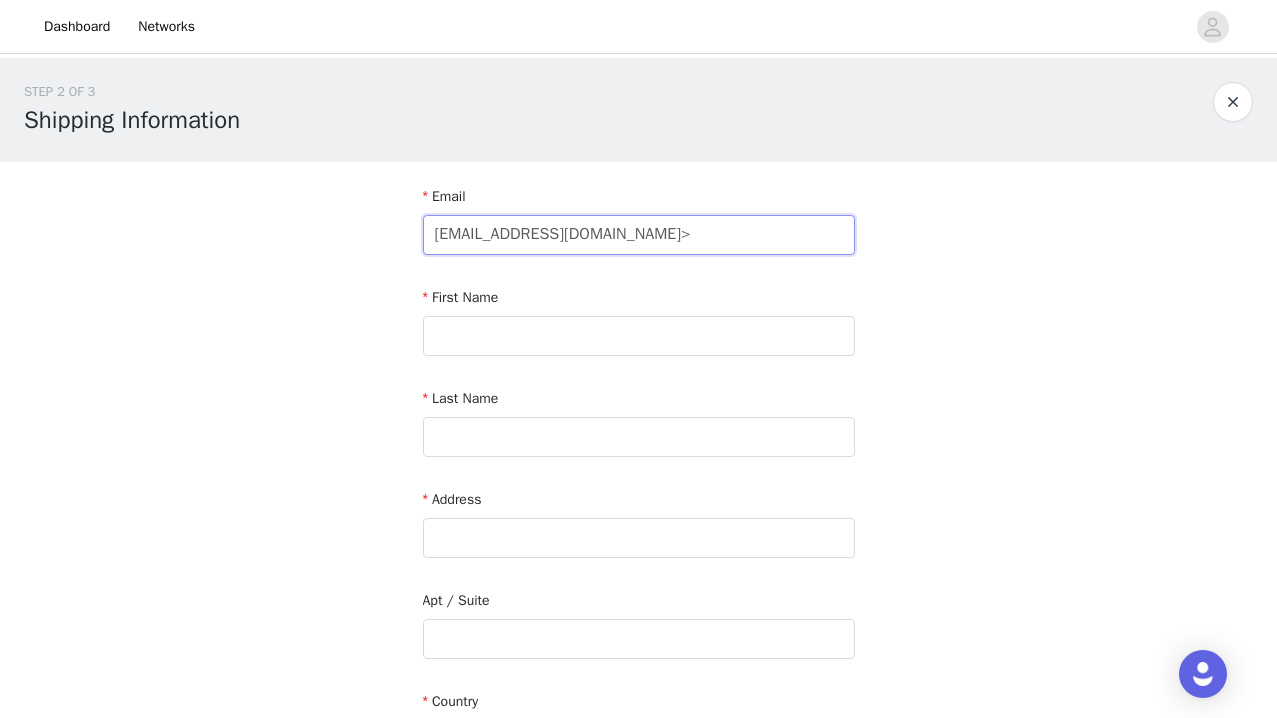 click on "[EMAIL_ADDRESS][DOMAIN_NAME]>" at bounding box center [639, 235] 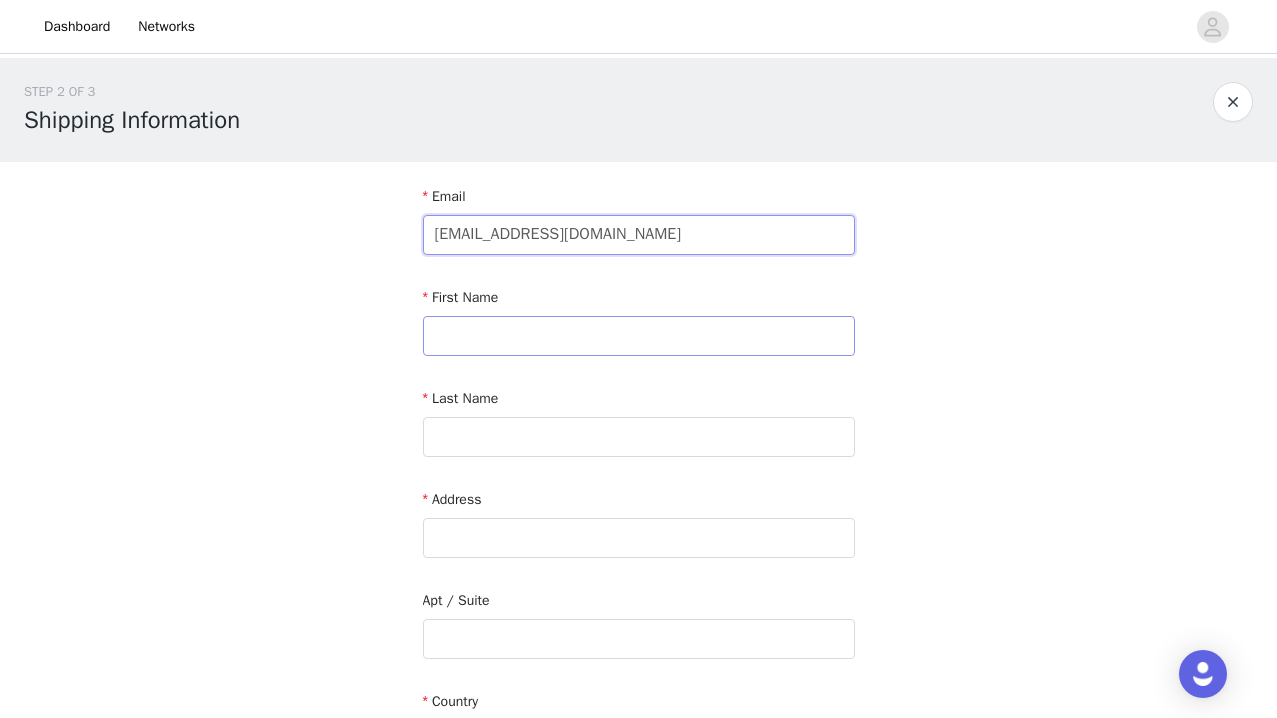 type on "[EMAIL_ADDRESS][DOMAIN_NAME]" 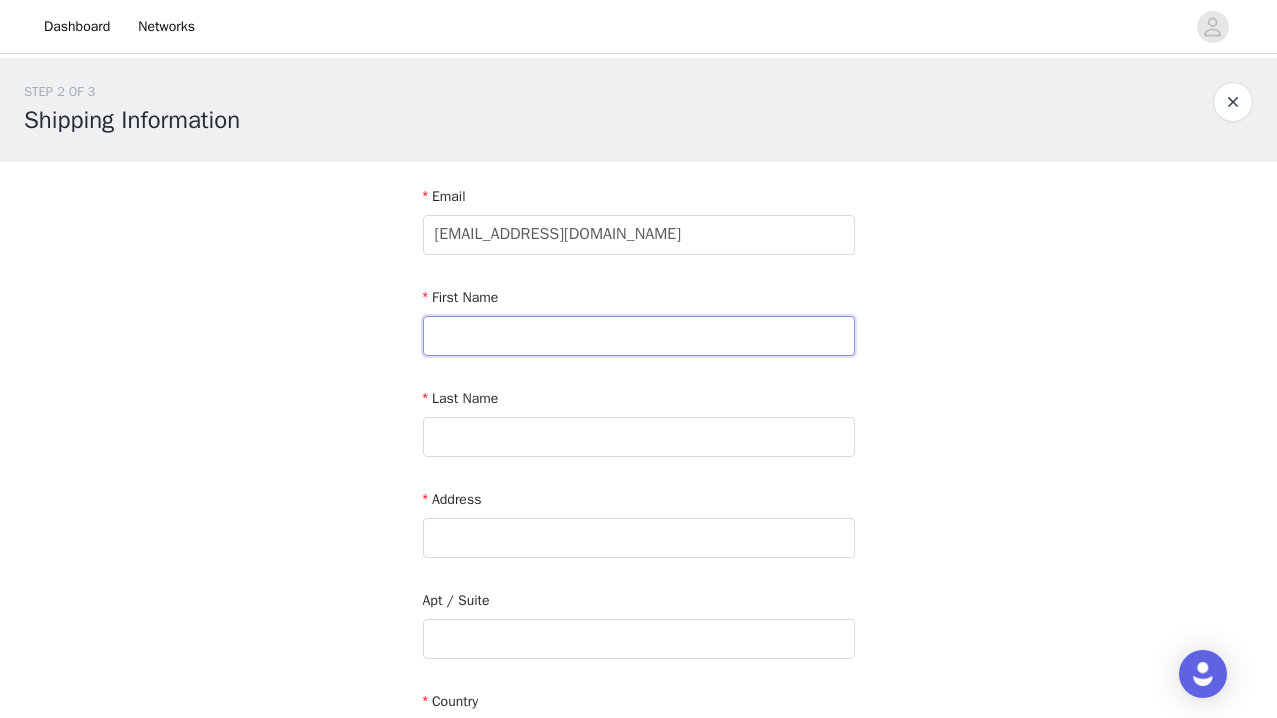 click at bounding box center [639, 336] 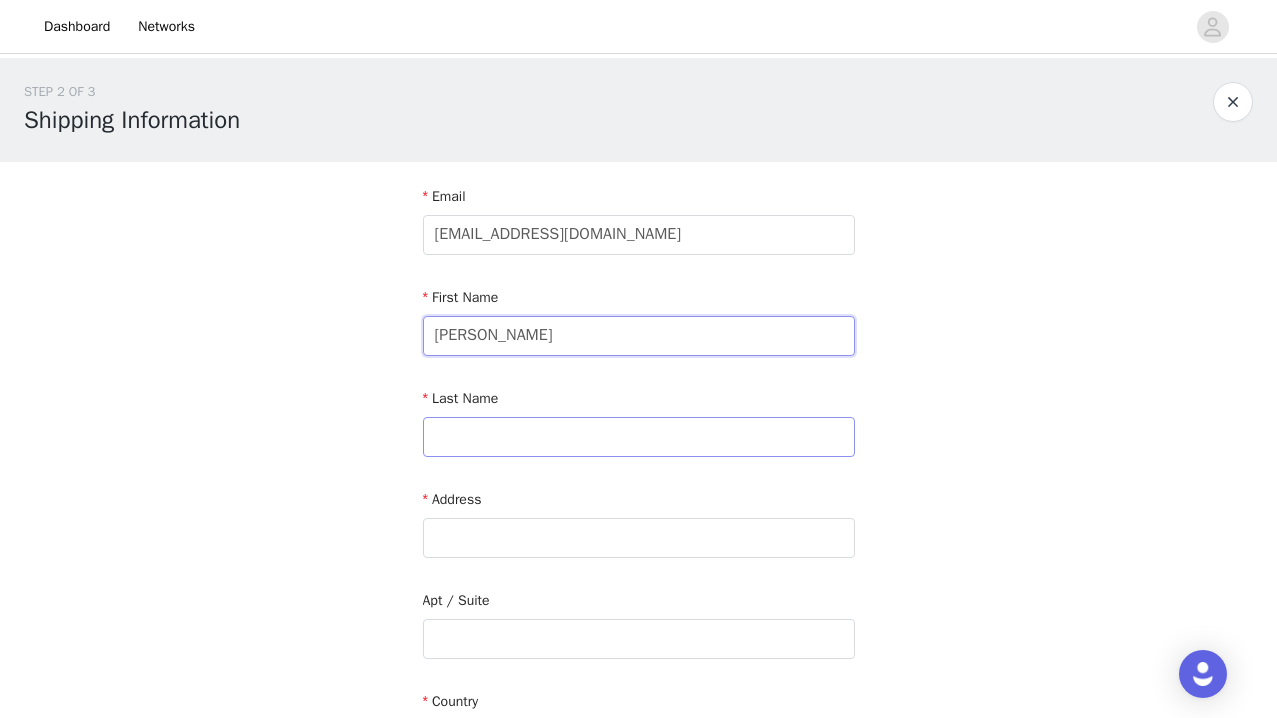 type on "[PERSON_NAME]" 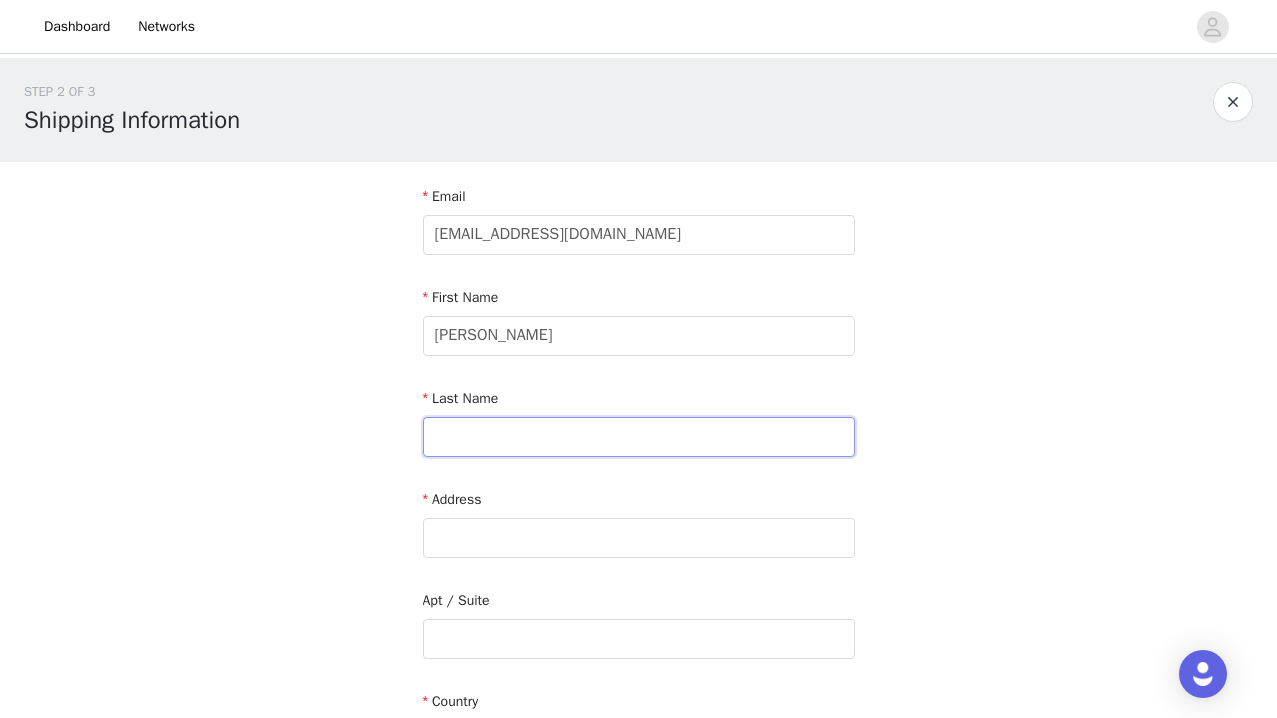click at bounding box center (639, 437) 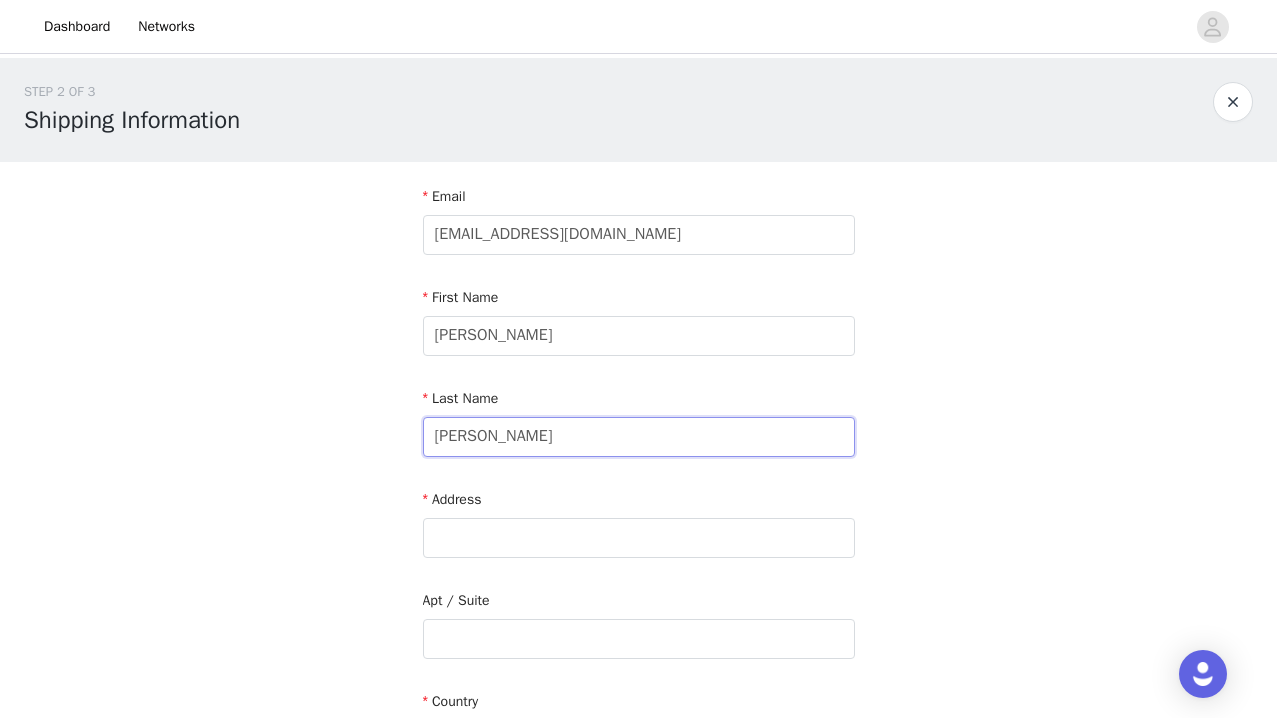 type on "[PERSON_NAME]" 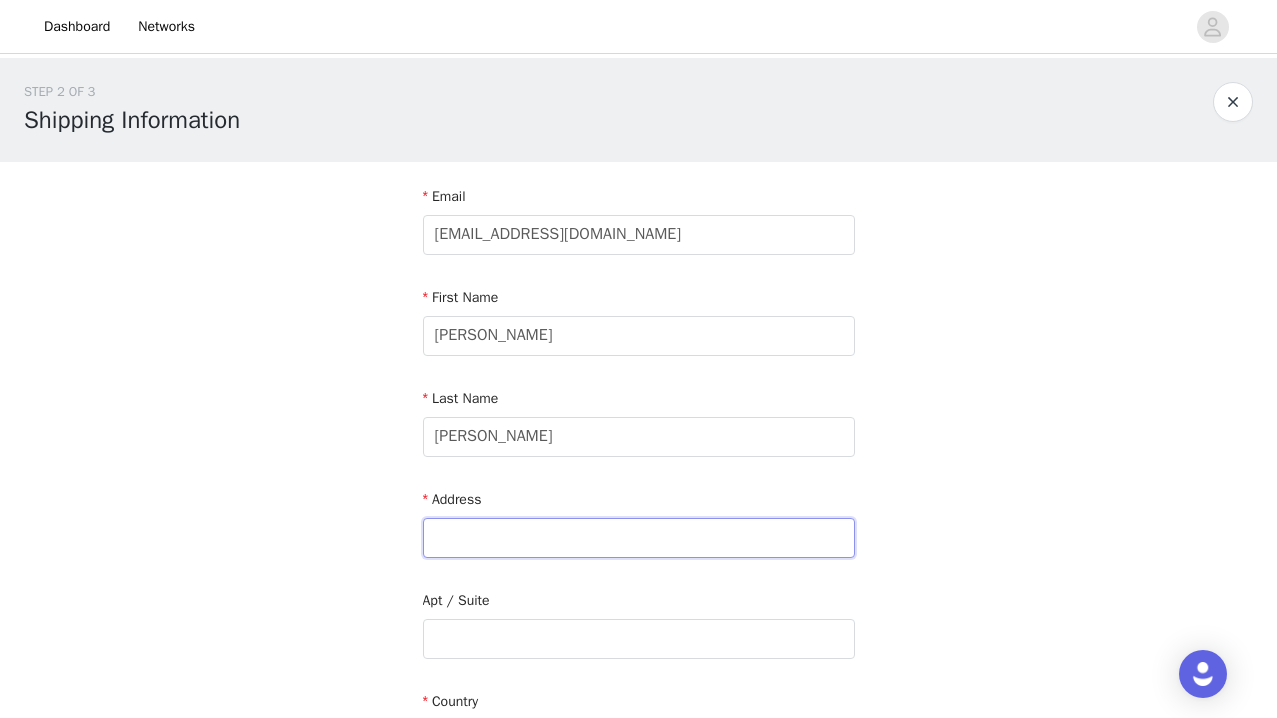 click at bounding box center (639, 538) 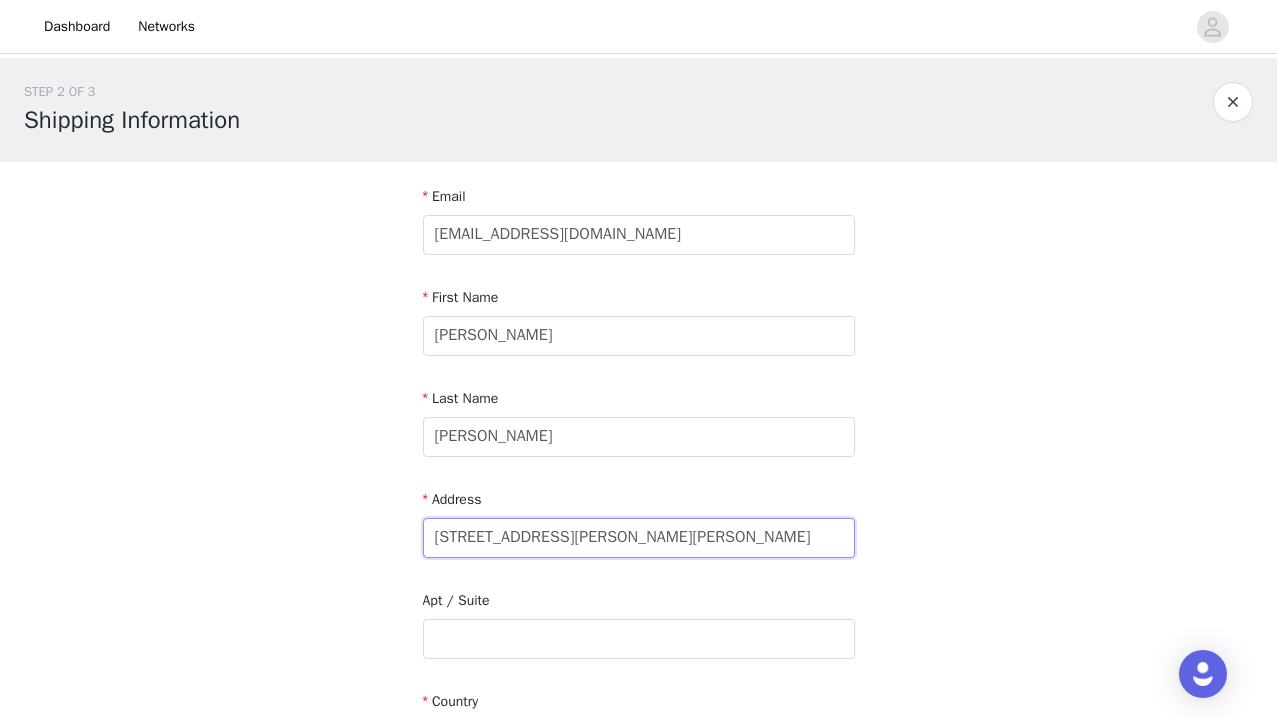 type on "[STREET_ADDRESS][PERSON_NAME][PERSON_NAME]" 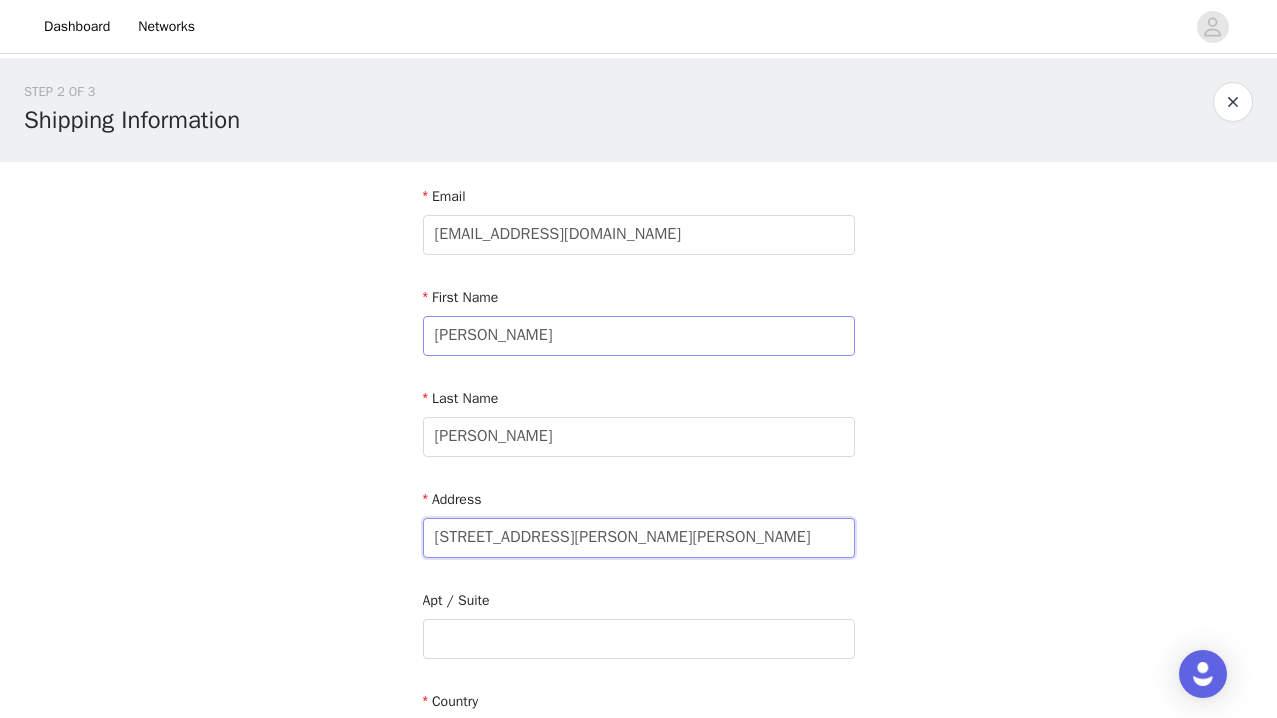 scroll, scrollTop: 205, scrollLeft: 0, axis: vertical 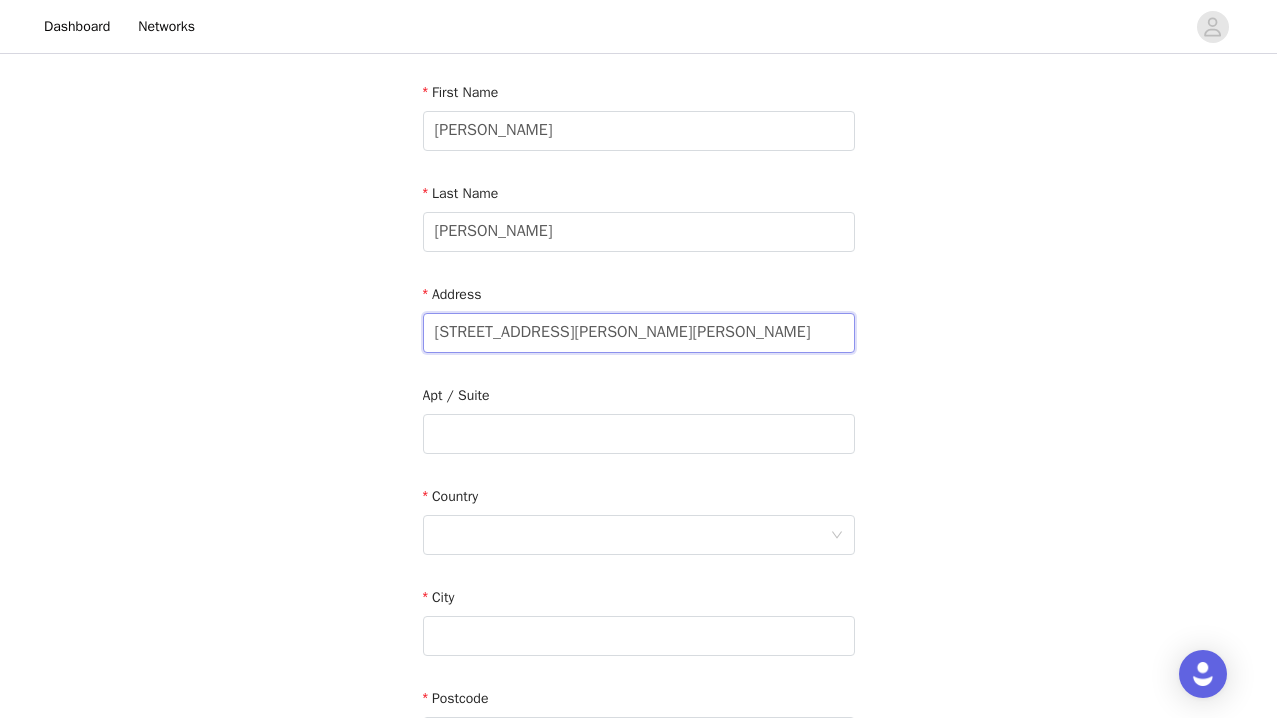 drag, startPoint x: 630, startPoint y: 333, endPoint x: 555, endPoint y: 333, distance: 75 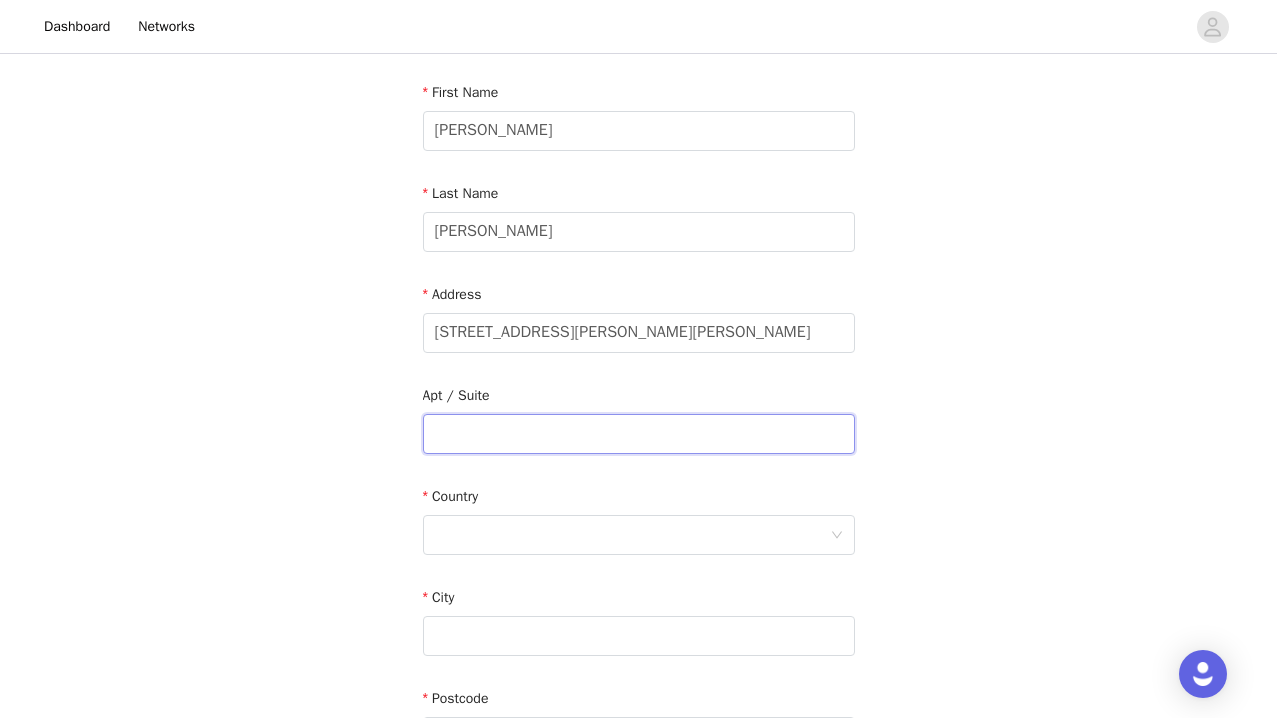 click at bounding box center [639, 434] 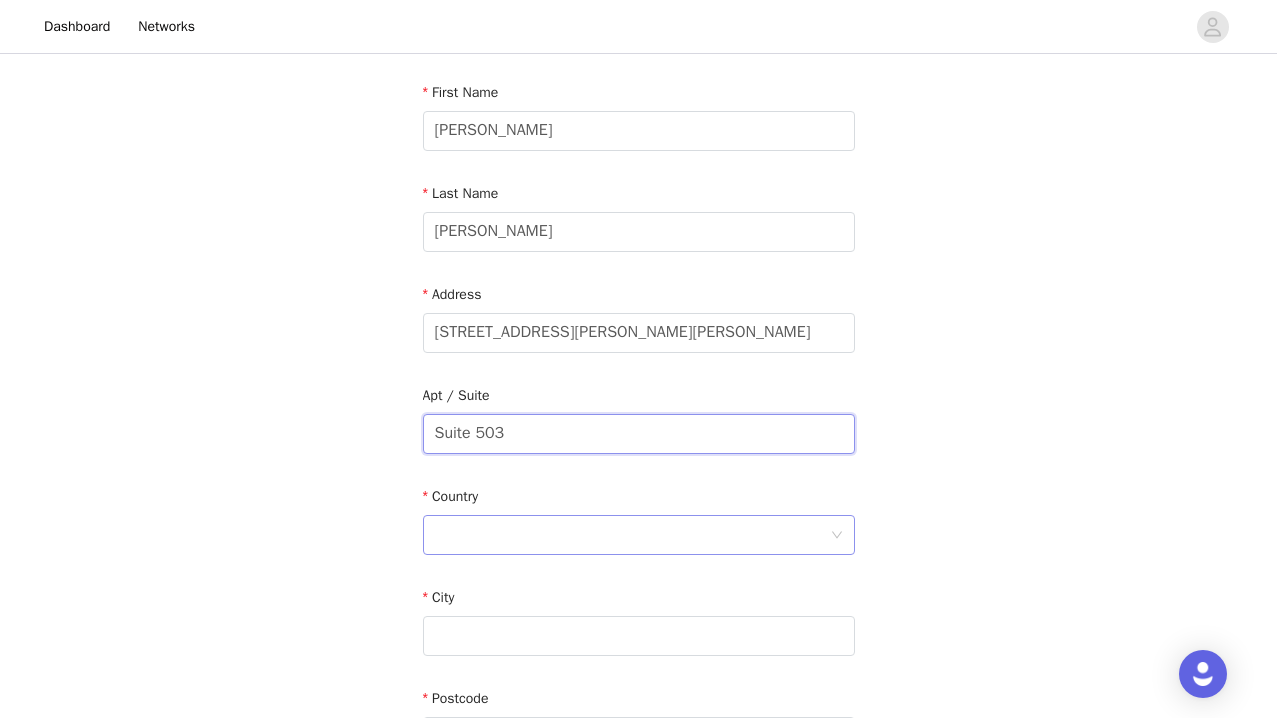 type on "Suite 503" 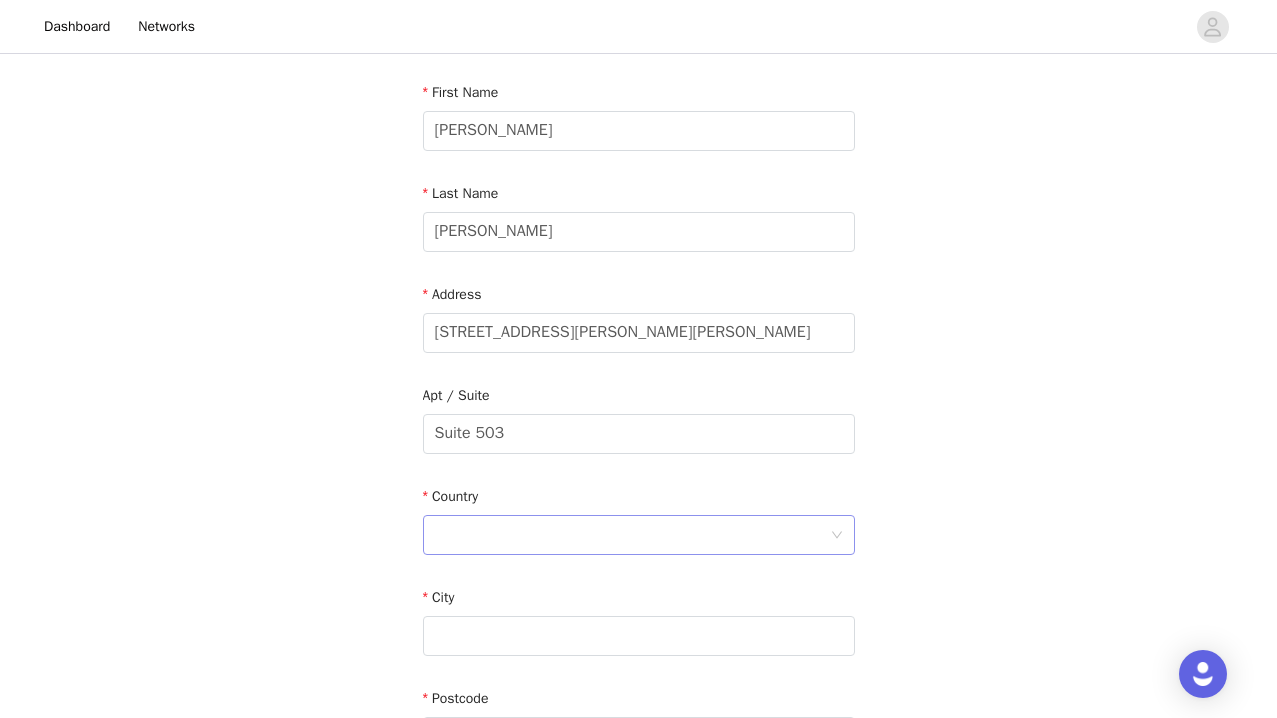 click at bounding box center [632, 535] 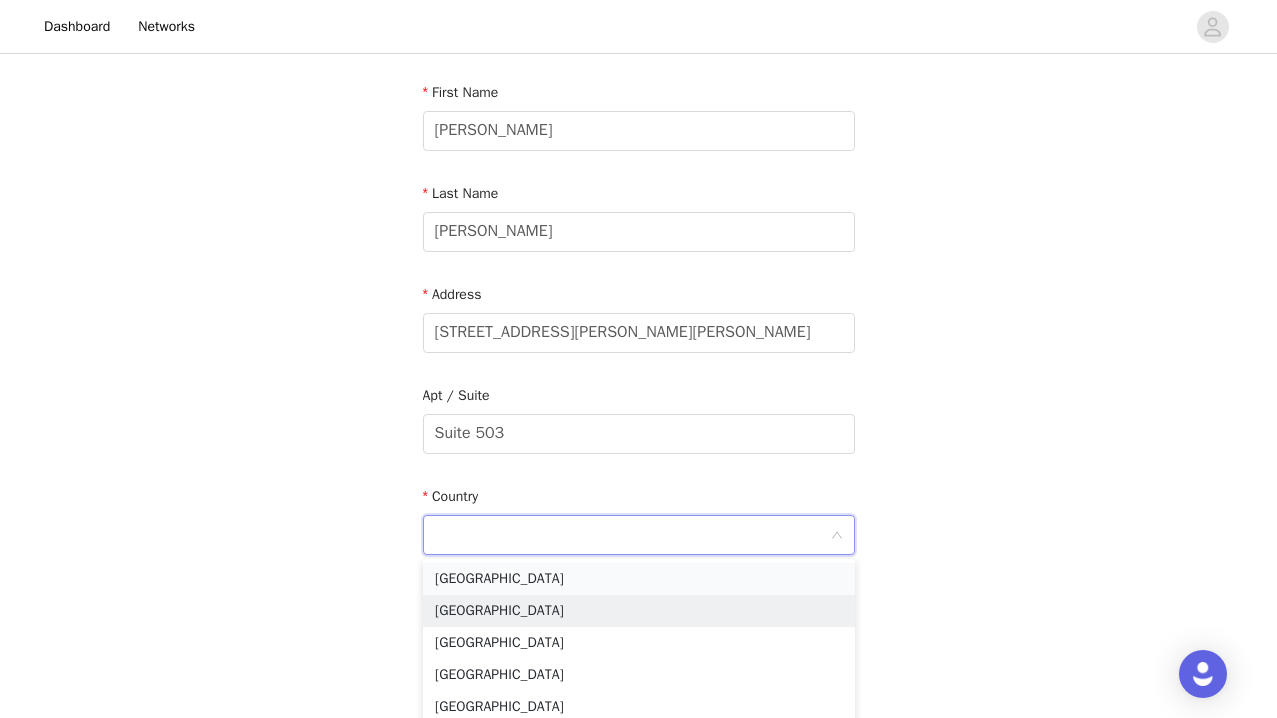 click on "[GEOGRAPHIC_DATA]" at bounding box center [639, 579] 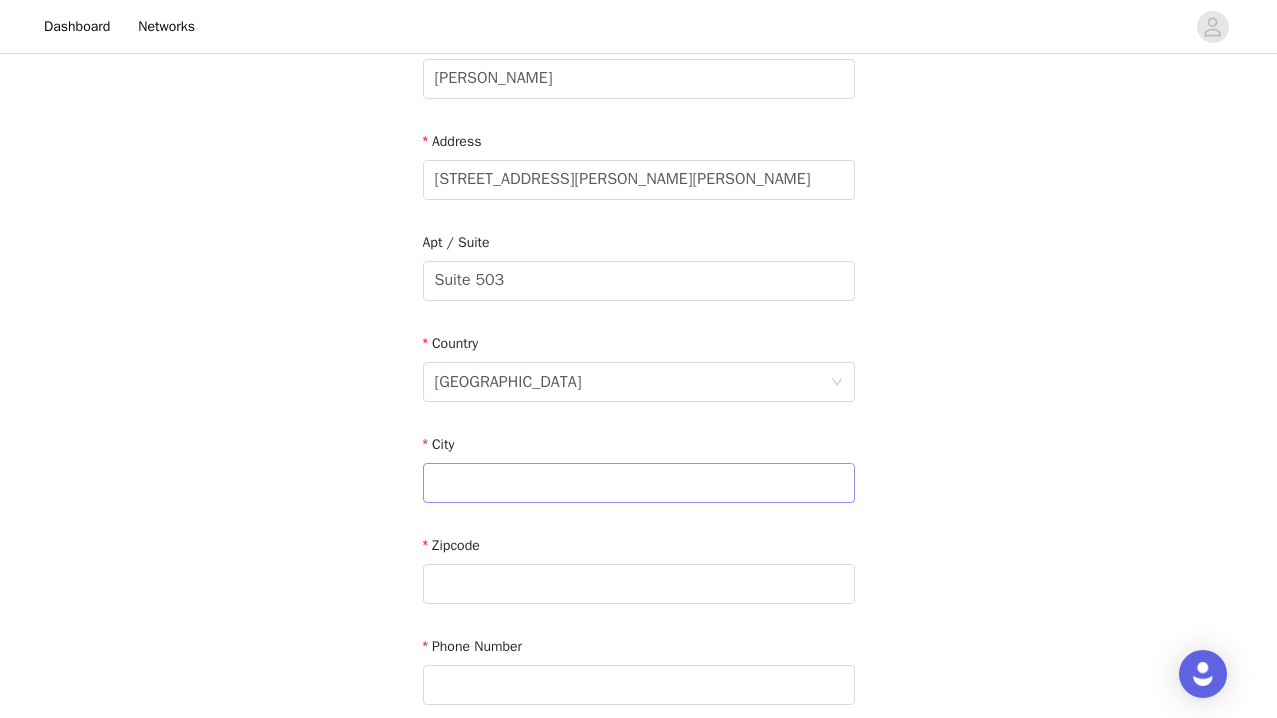 scroll, scrollTop: 365, scrollLeft: 0, axis: vertical 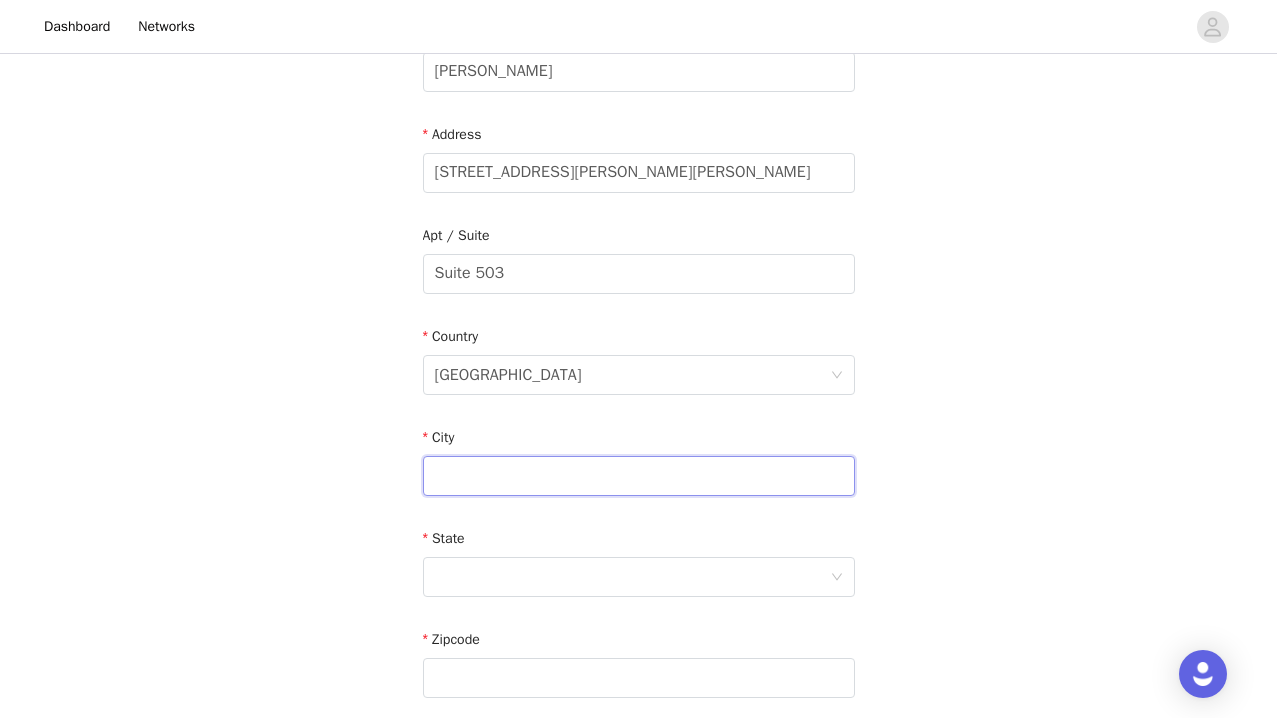 click at bounding box center (639, 476) 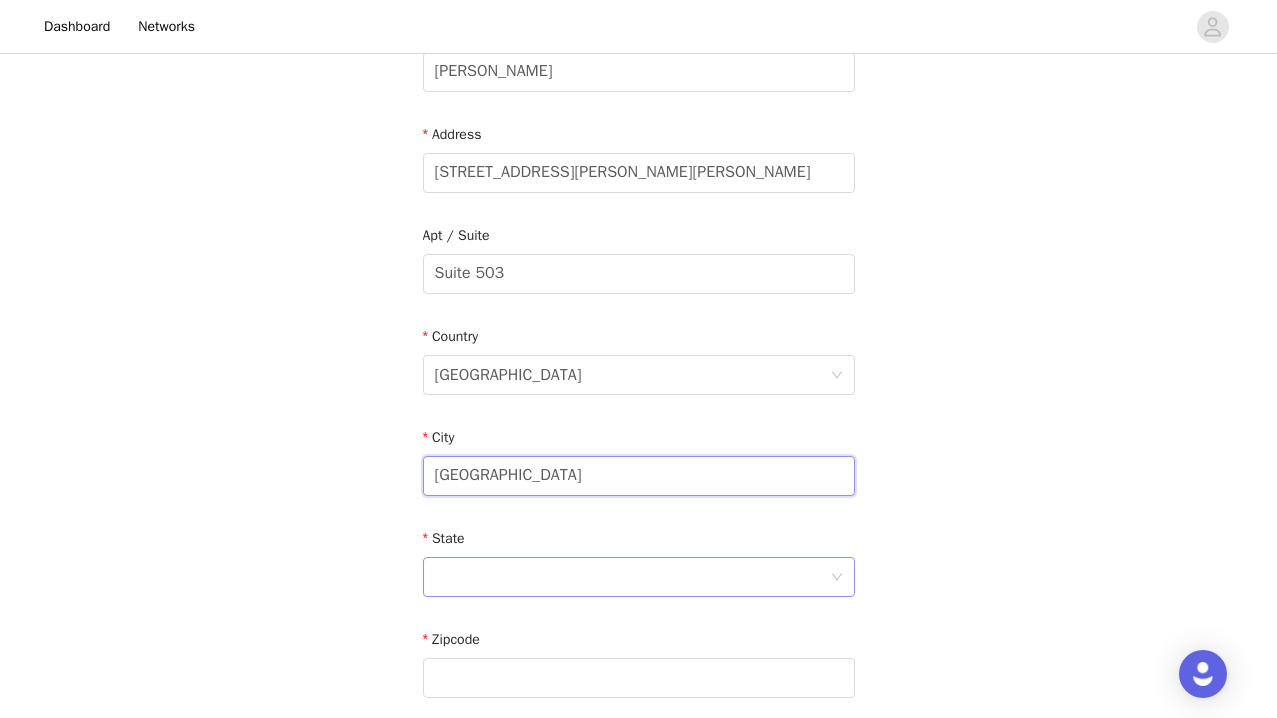 type on "[GEOGRAPHIC_DATA]" 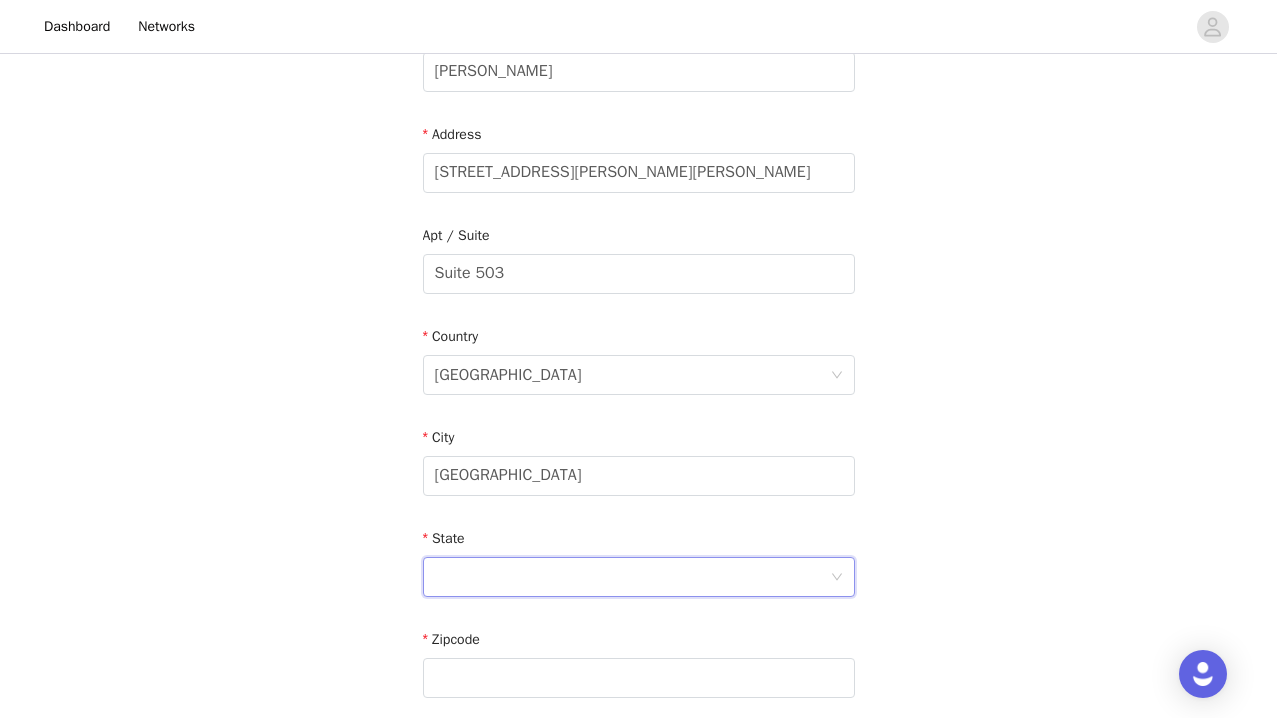 click at bounding box center [632, 577] 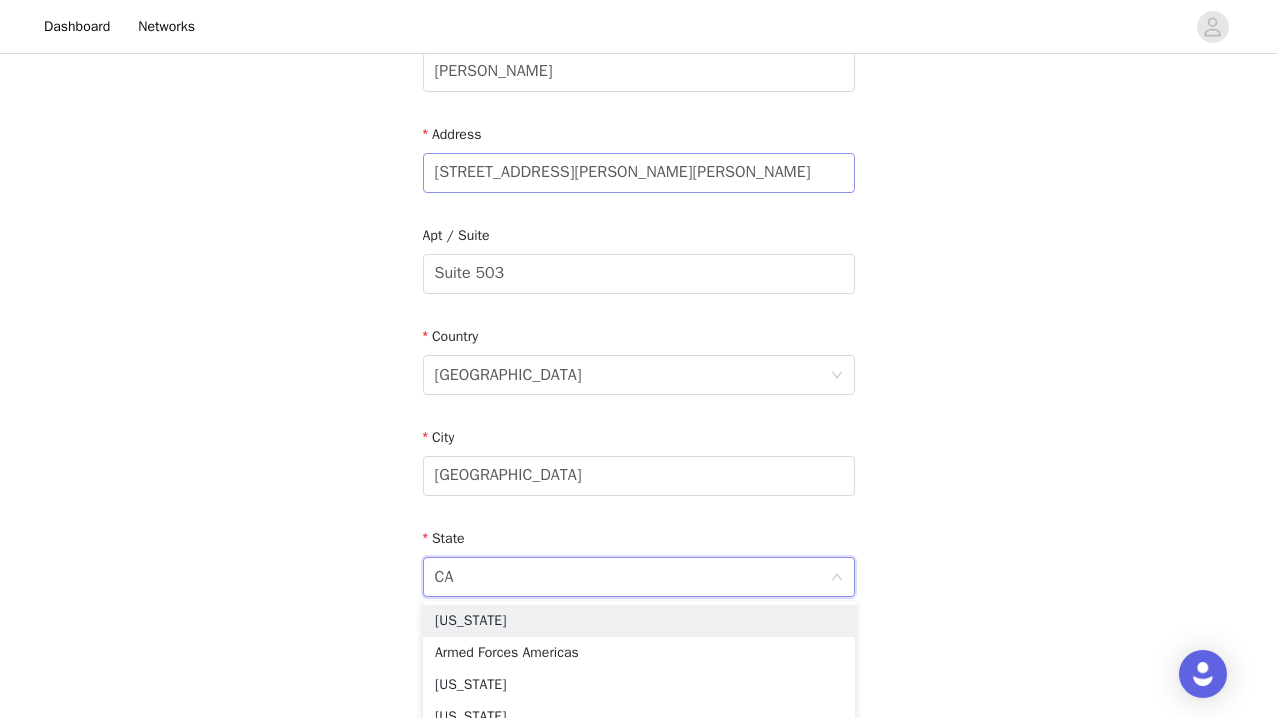 type on "CA" 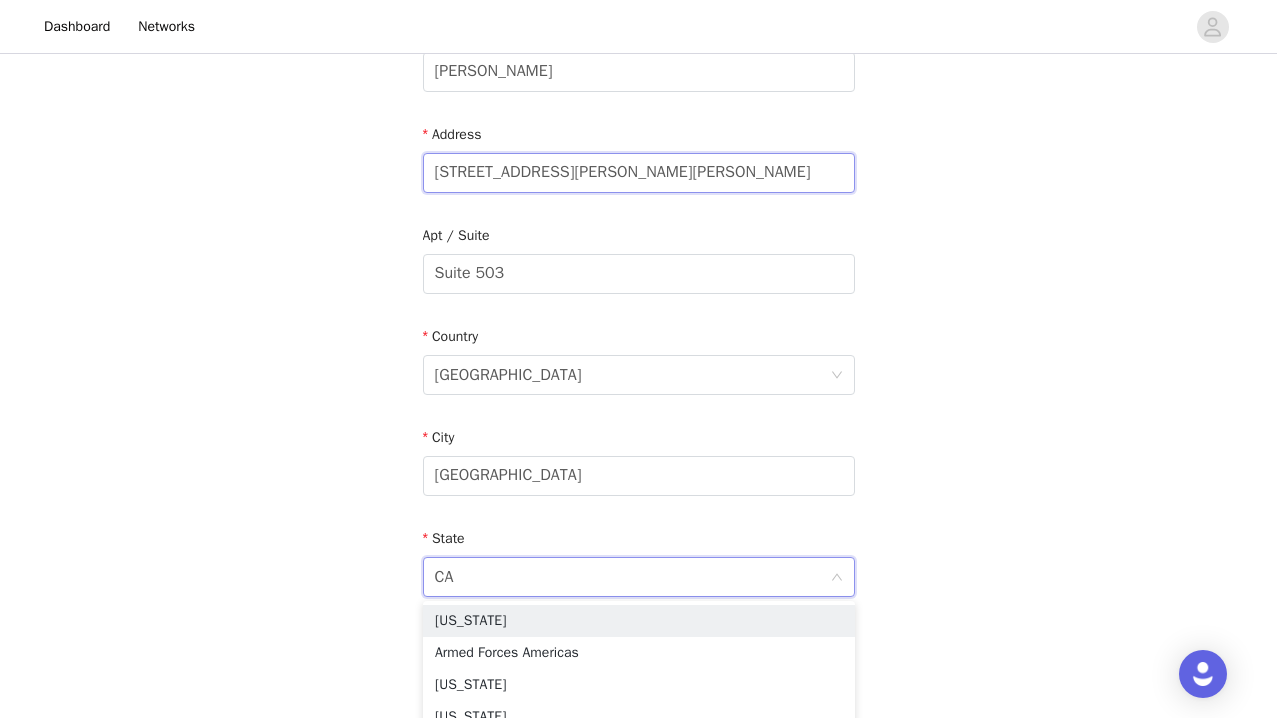 click on "[STREET_ADDRESS][PERSON_NAME][PERSON_NAME]" at bounding box center [639, 173] 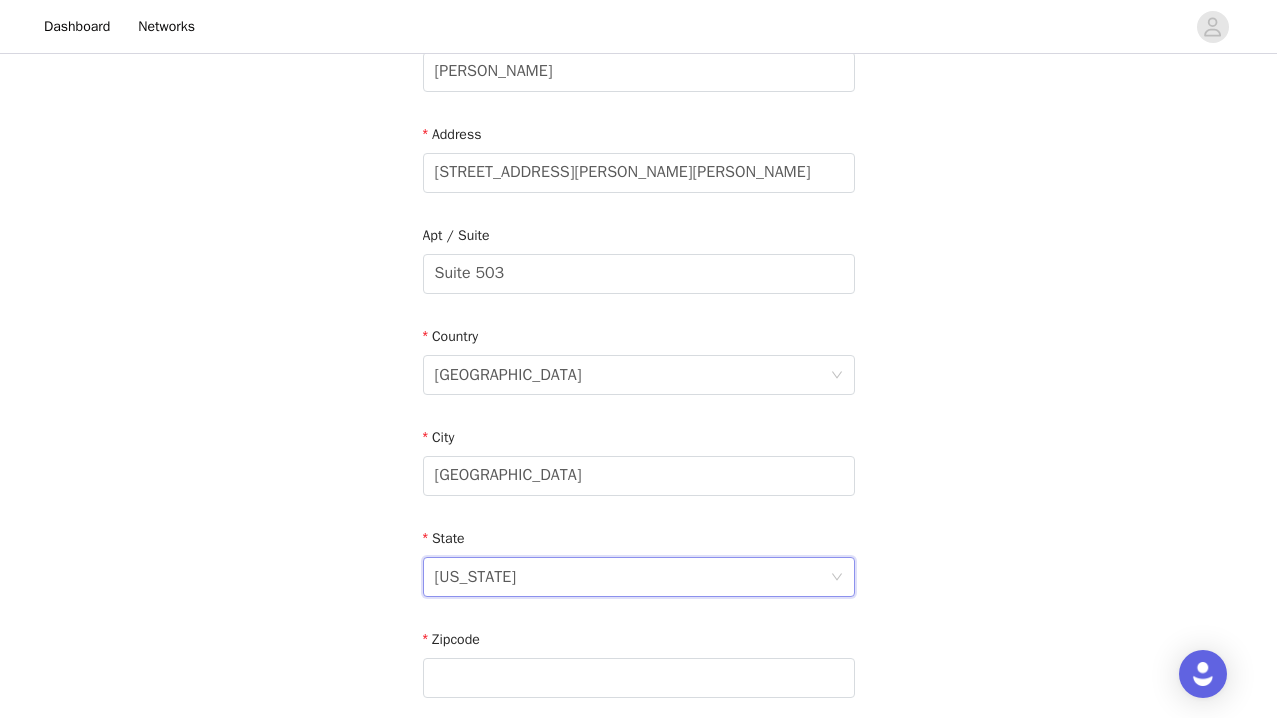 click on "[US_STATE]" at bounding box center [632, 577] 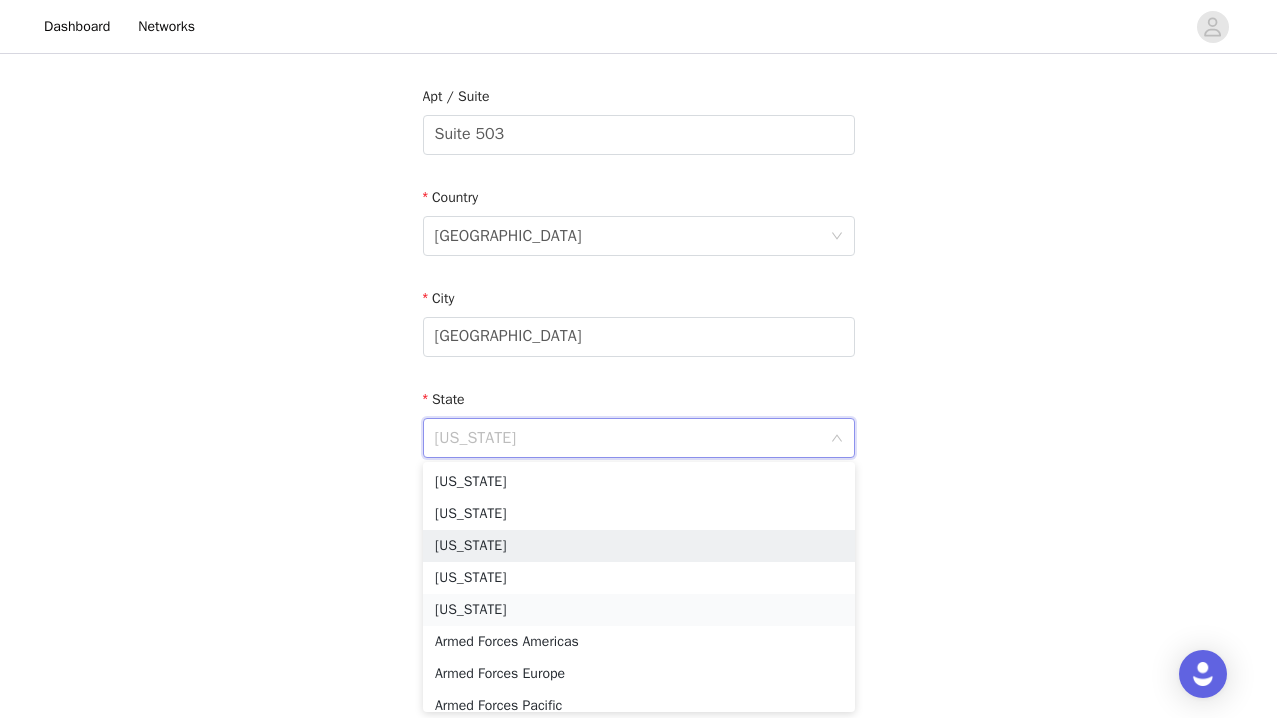 scroll, scrollTop: 522, scrollLeft: 0, axis: vertical 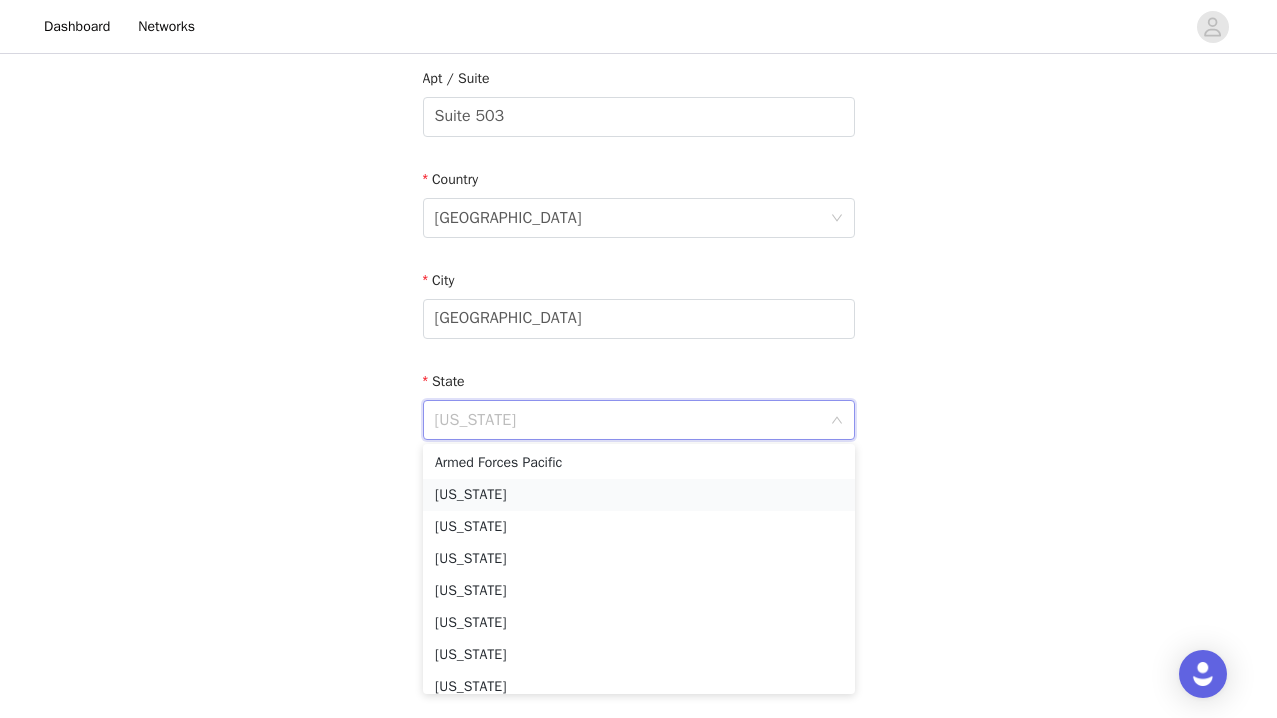 click on "[US_STATE]" at bounding box center (639, 495) 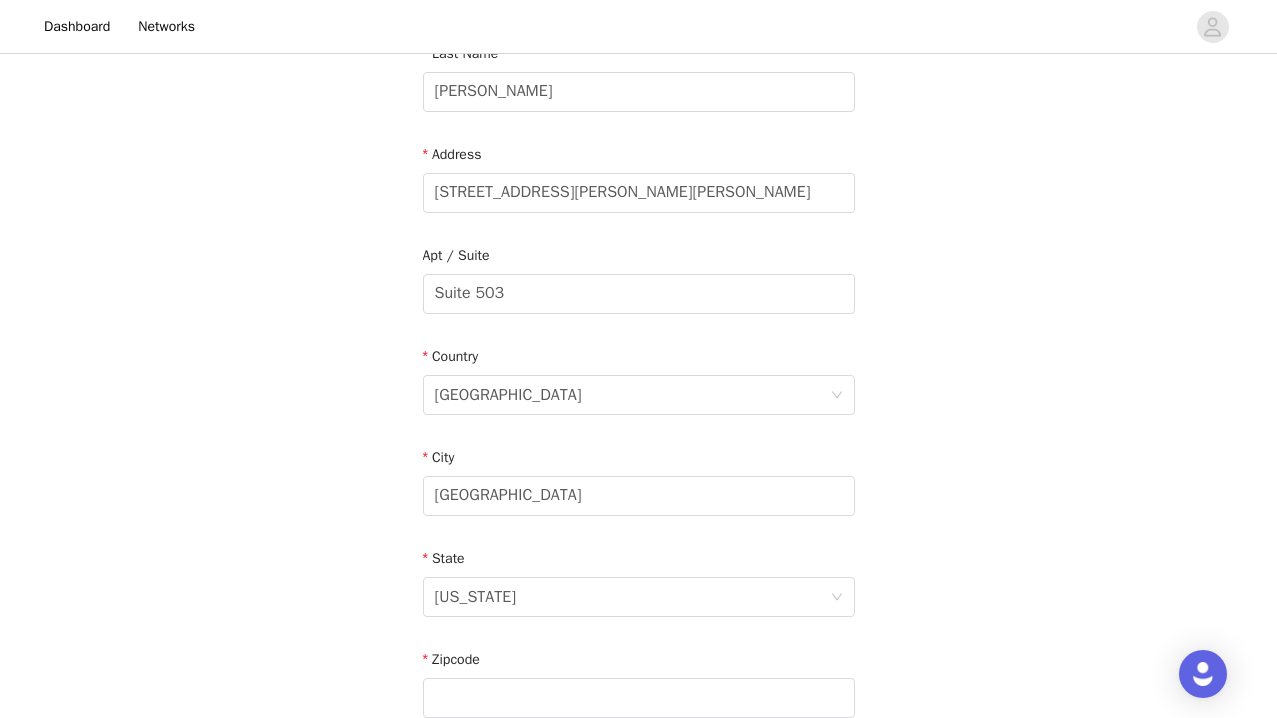 scroll, scrollTop: 327, scrollLeft: 0, axis: vertical 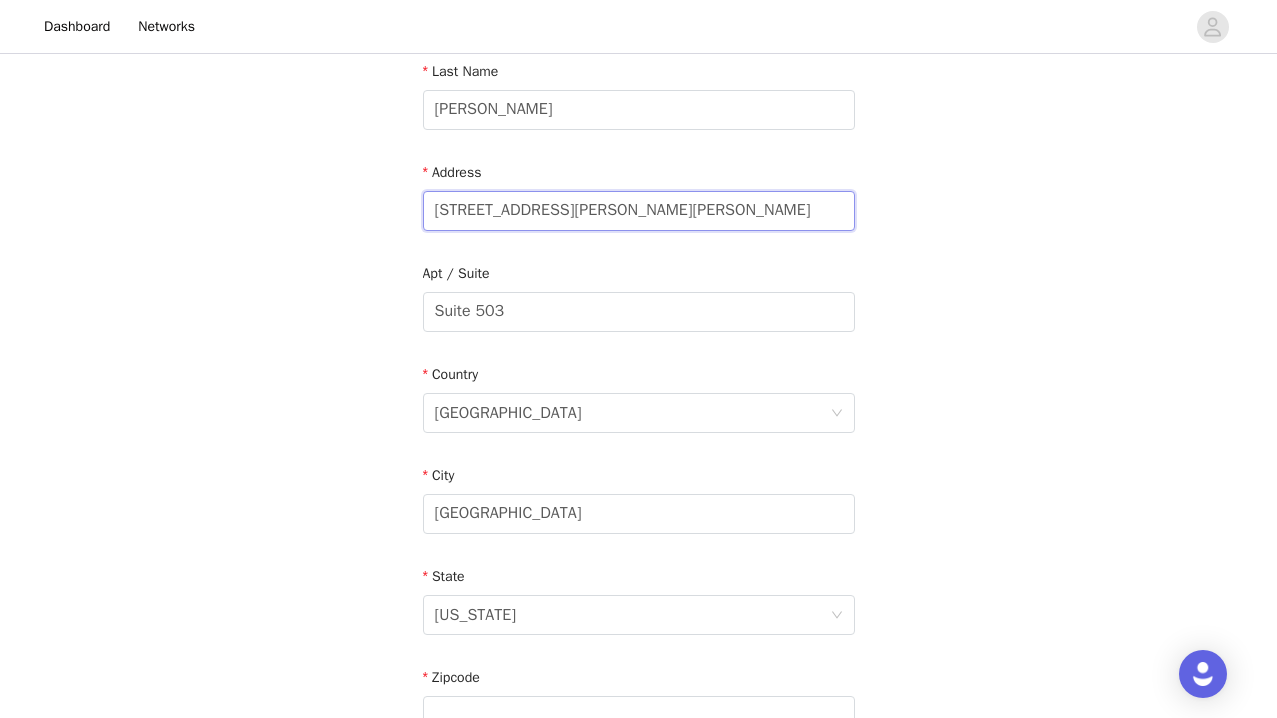 click on "[STREET_ADDRESS][PERSON_NAME][PERSON_NAME]" at bounding box center [639, 211] 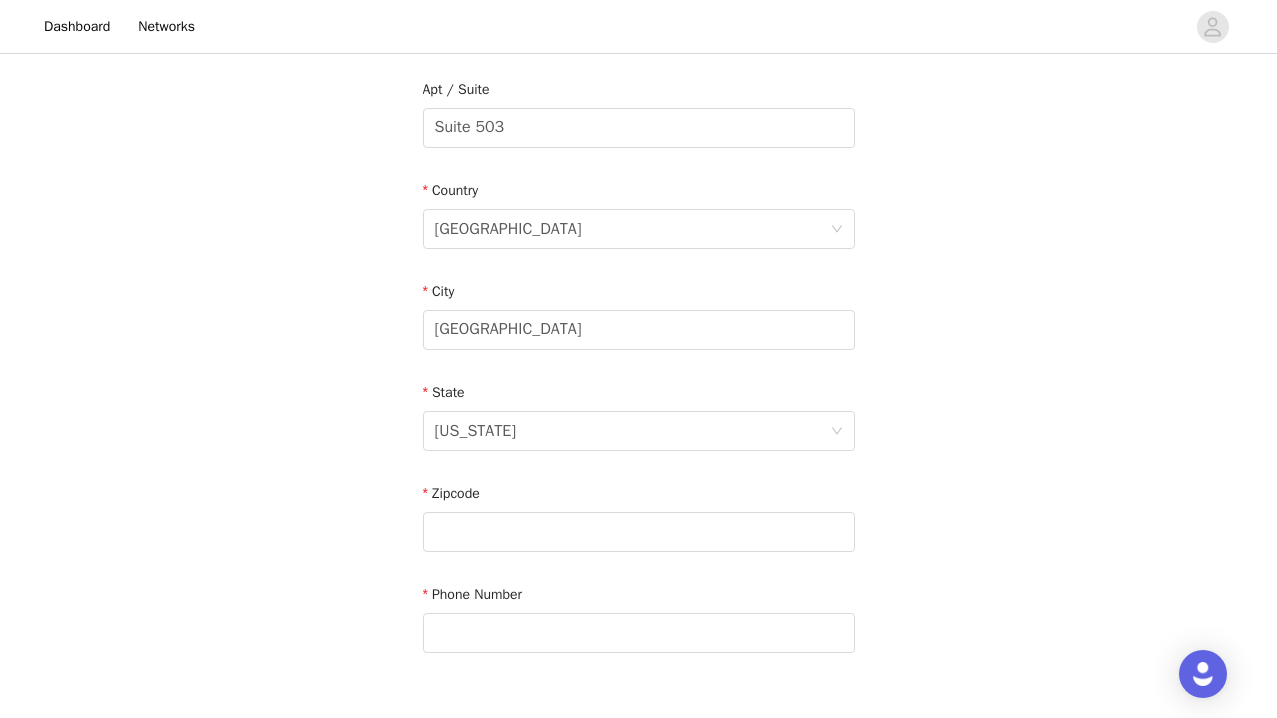 scroll, scrollTop: 518, scrollLeft: 0, axis: vertical 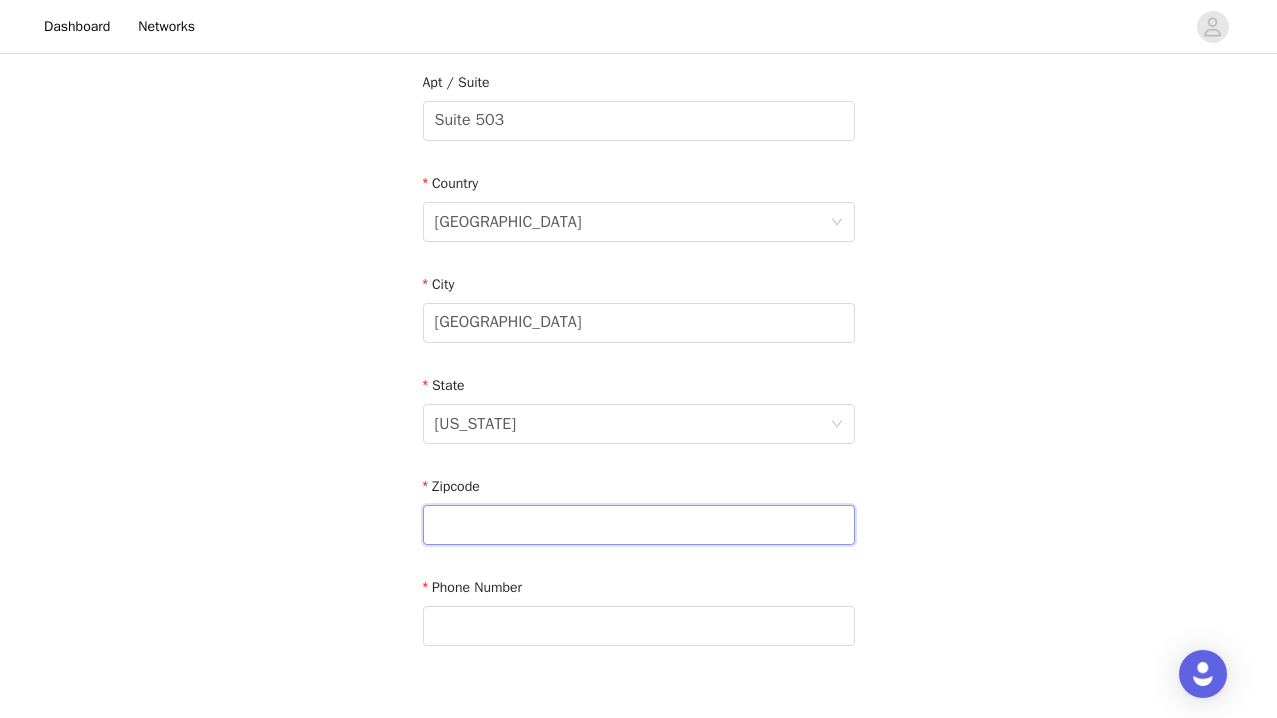 click at bounding box center [639, 525] 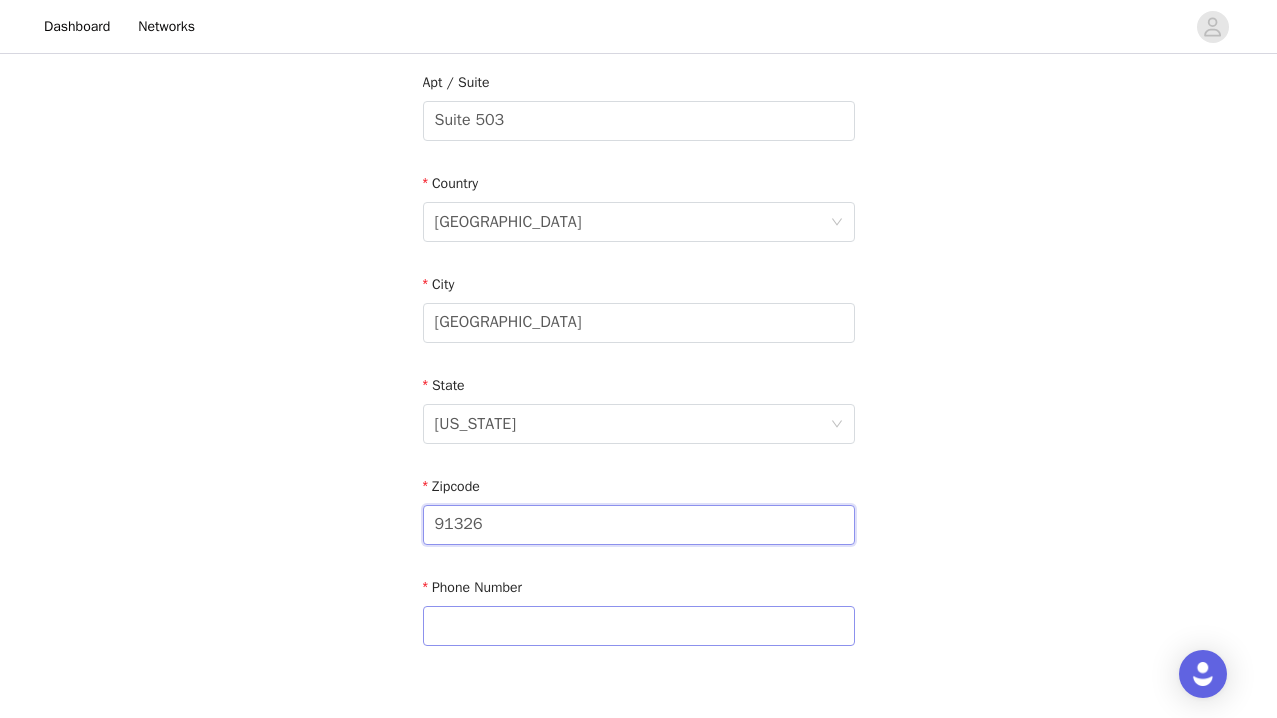 type on "91326" 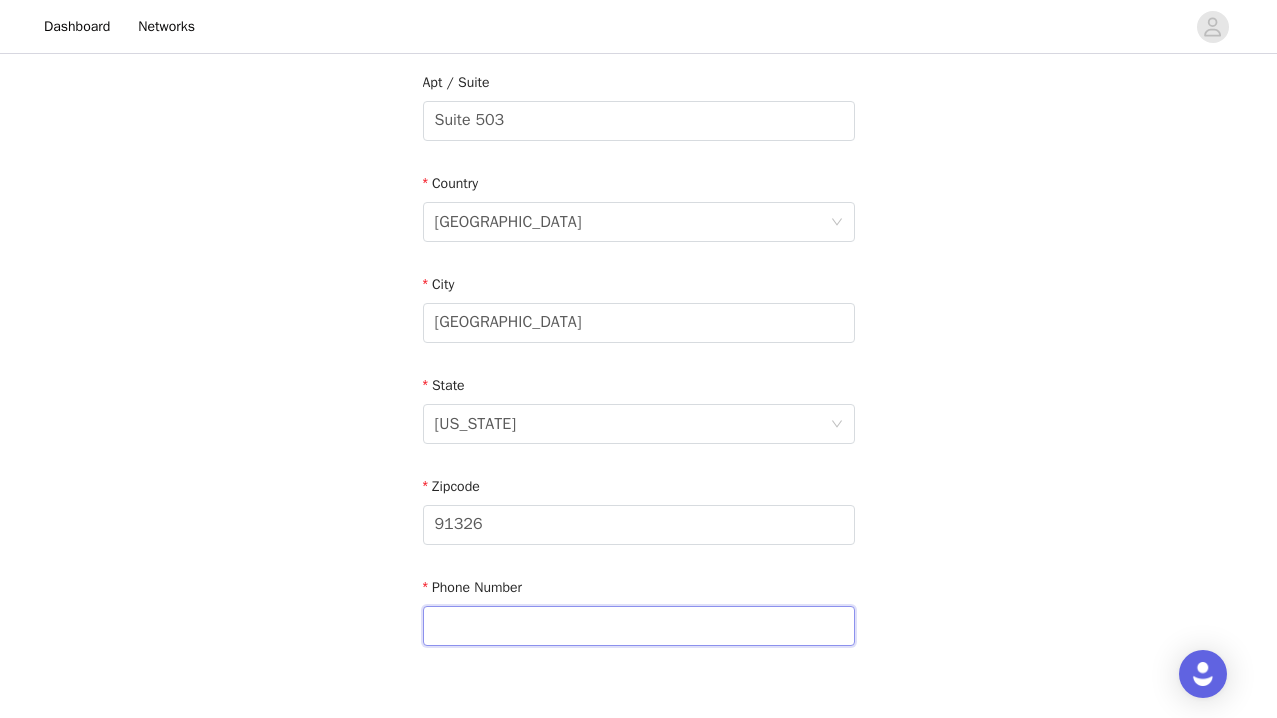 click at bounding box center (639, 626) 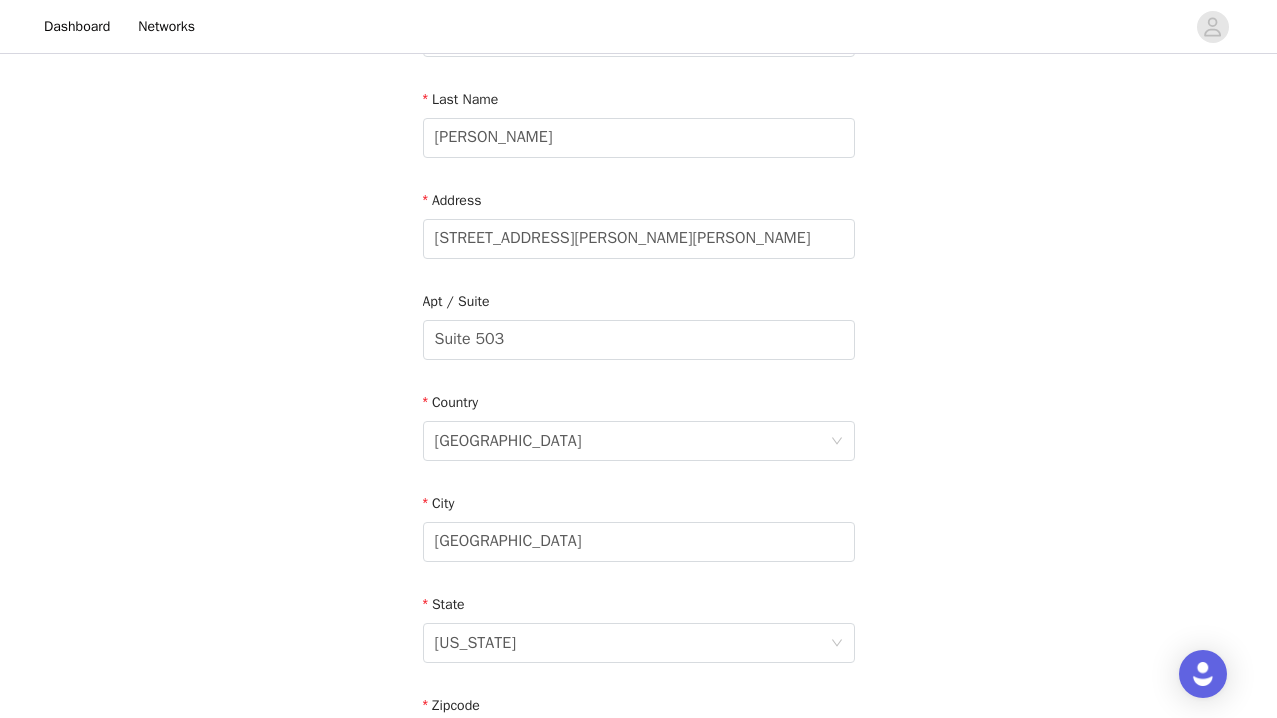 scroll, scrollTop: 298, scrollLeft: 0, axis: vertical 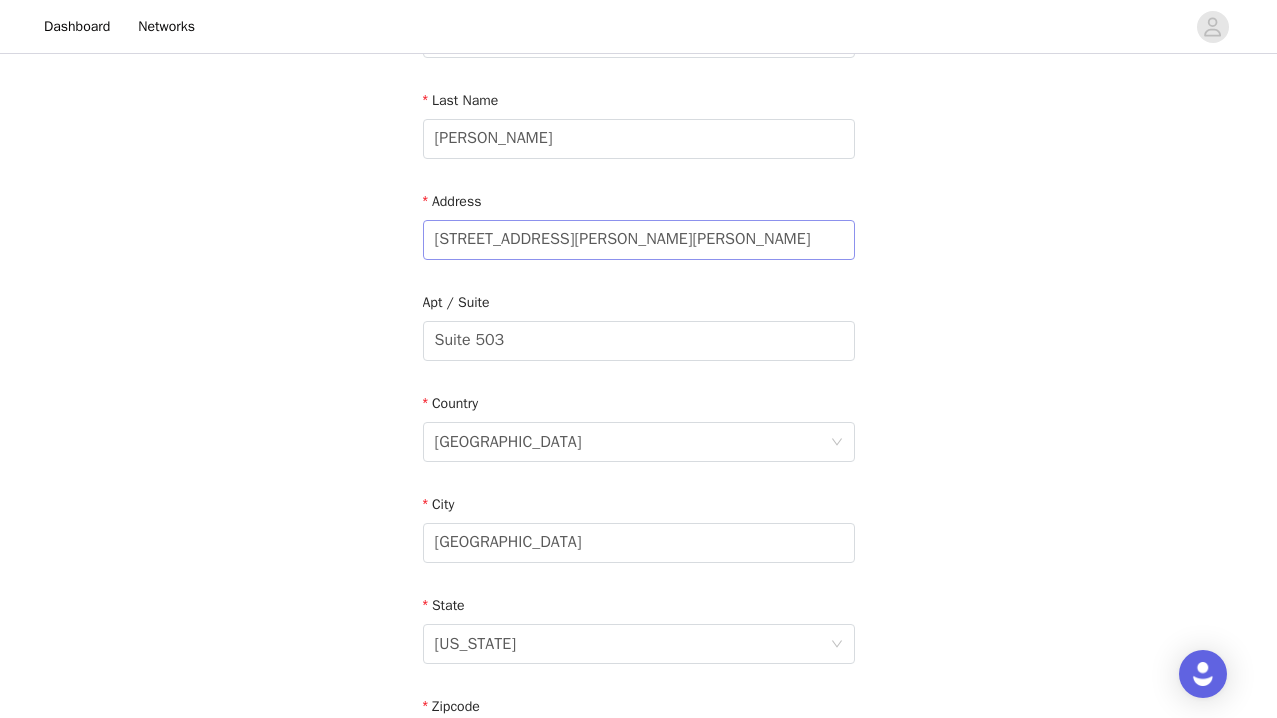 type on "4243434695" 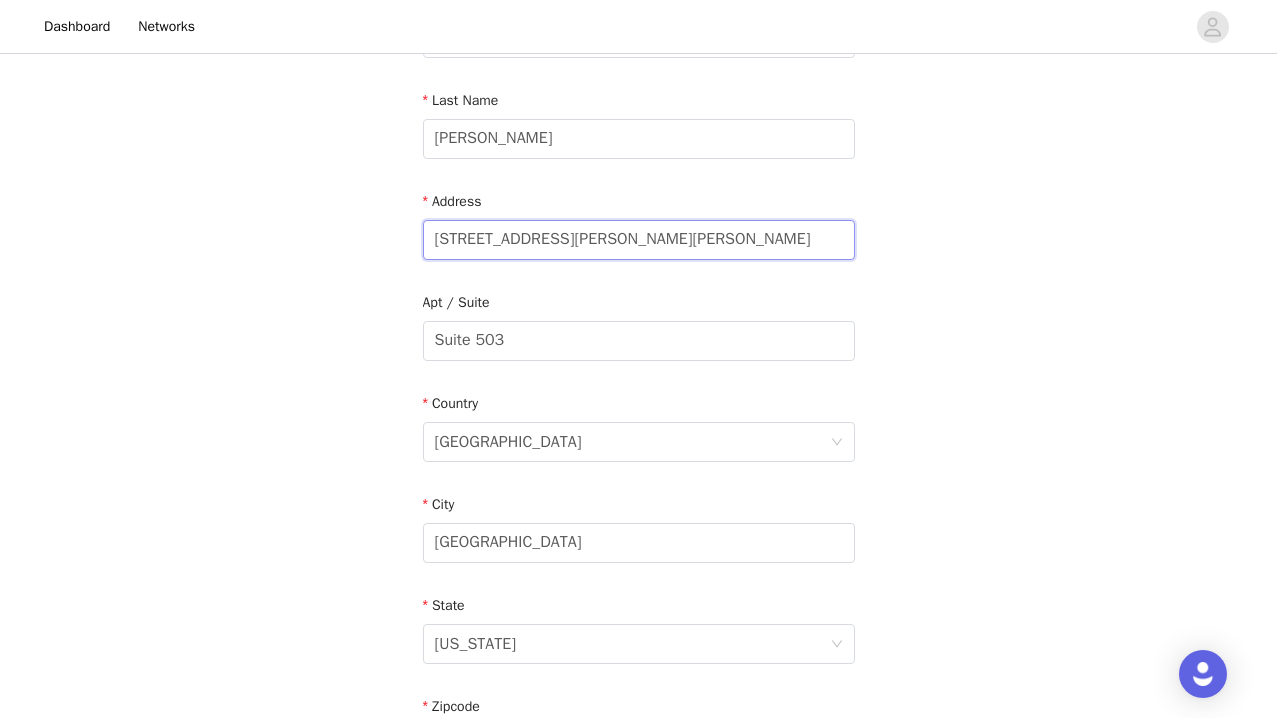 drag, startPoint x: 560, startPoint y: 243, endPoint x: 864, endPoint y: 245, distance: 304.0066 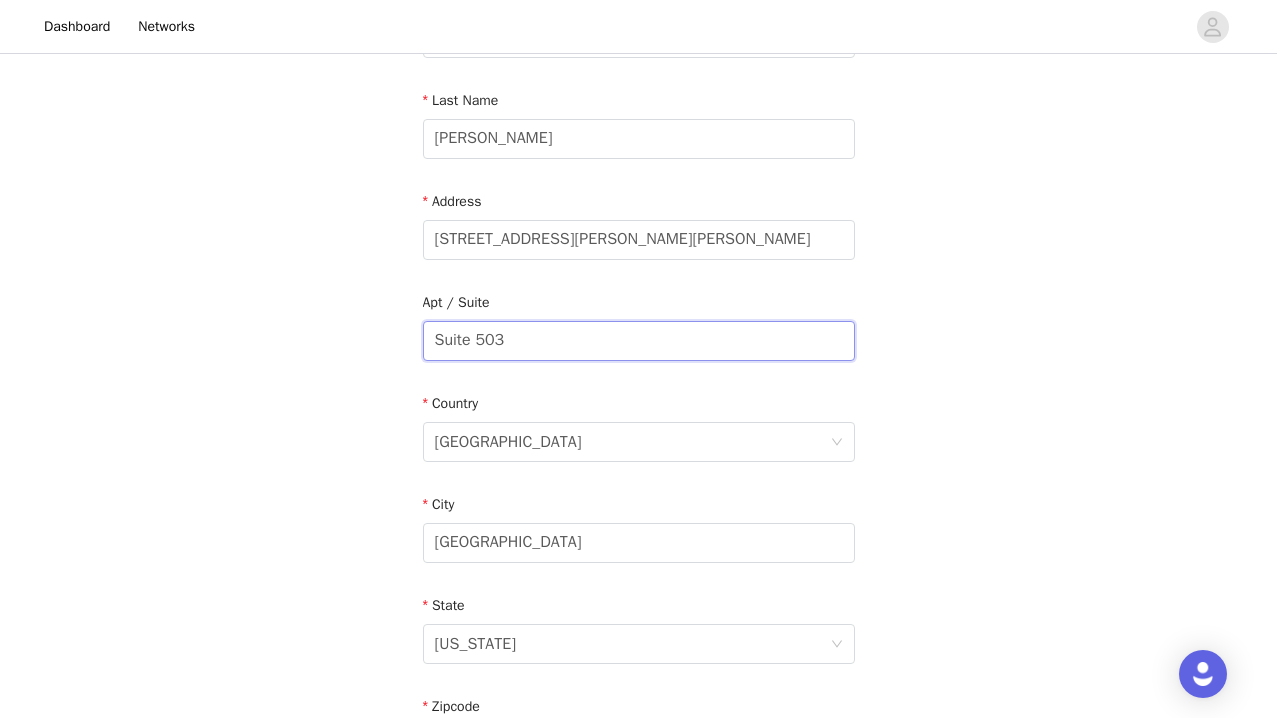 click on "Suite 503" at bounding box center [639, 341] 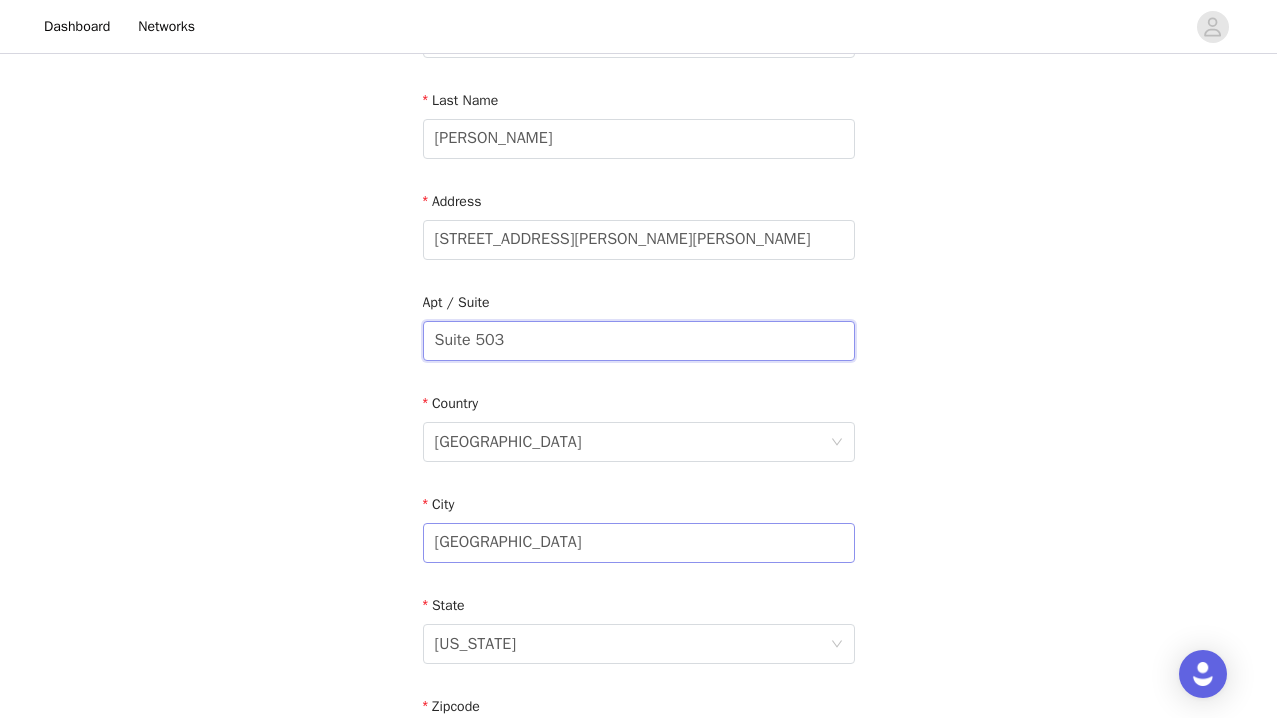 type on "Suite 503" 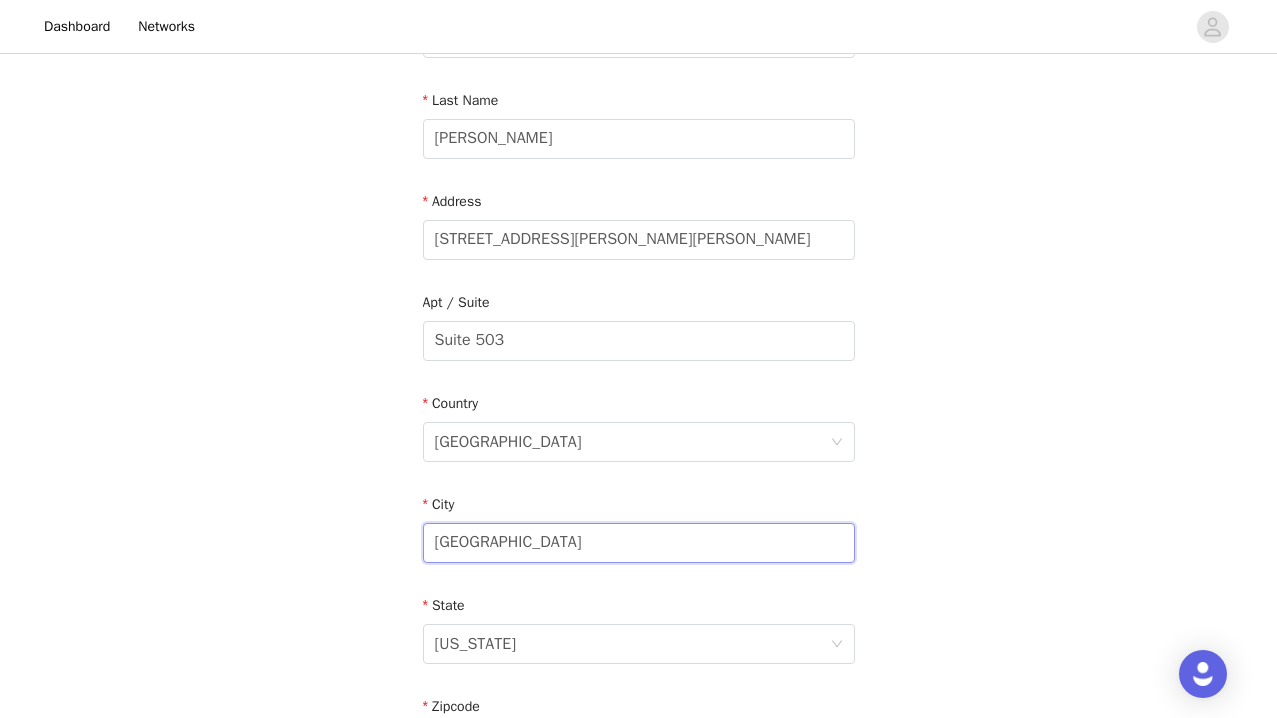 drag, startPoint x: 507, startPoint y: 551, endPoint x: 369, endPoint y: 551, distance: 138 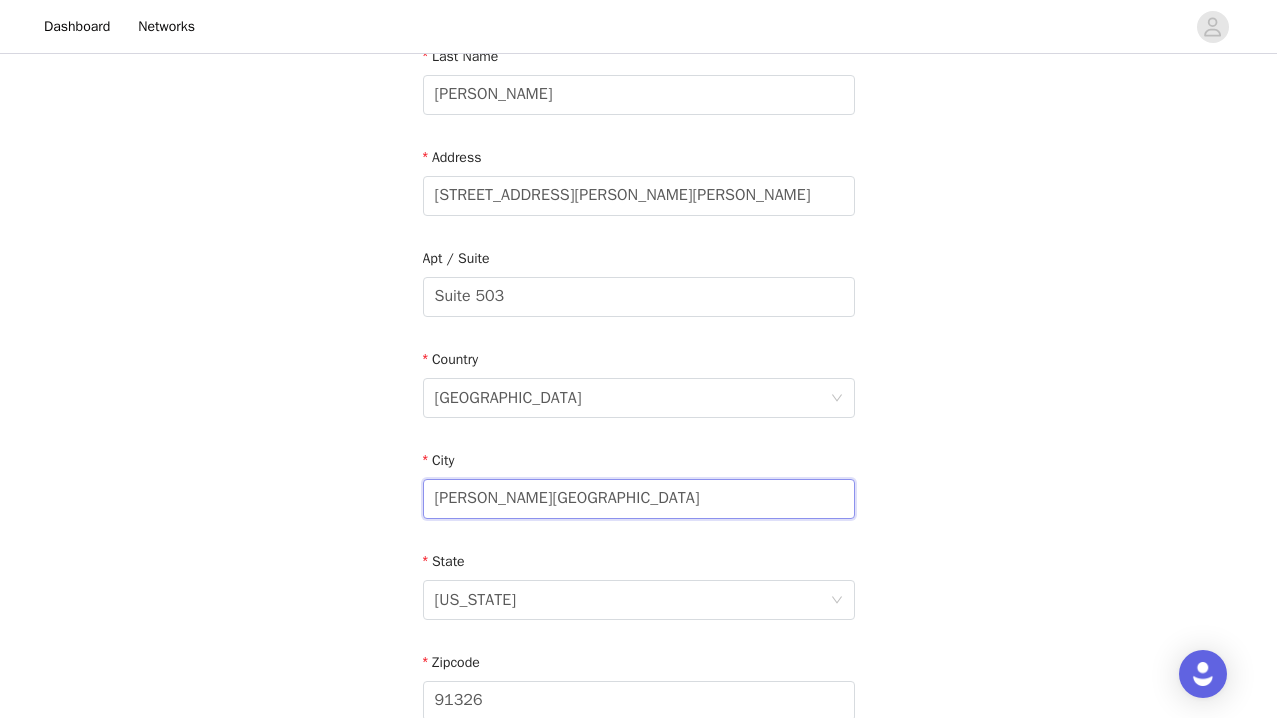 scroll, scrollTop: 645, scrollLeft: 0, axis: vertical 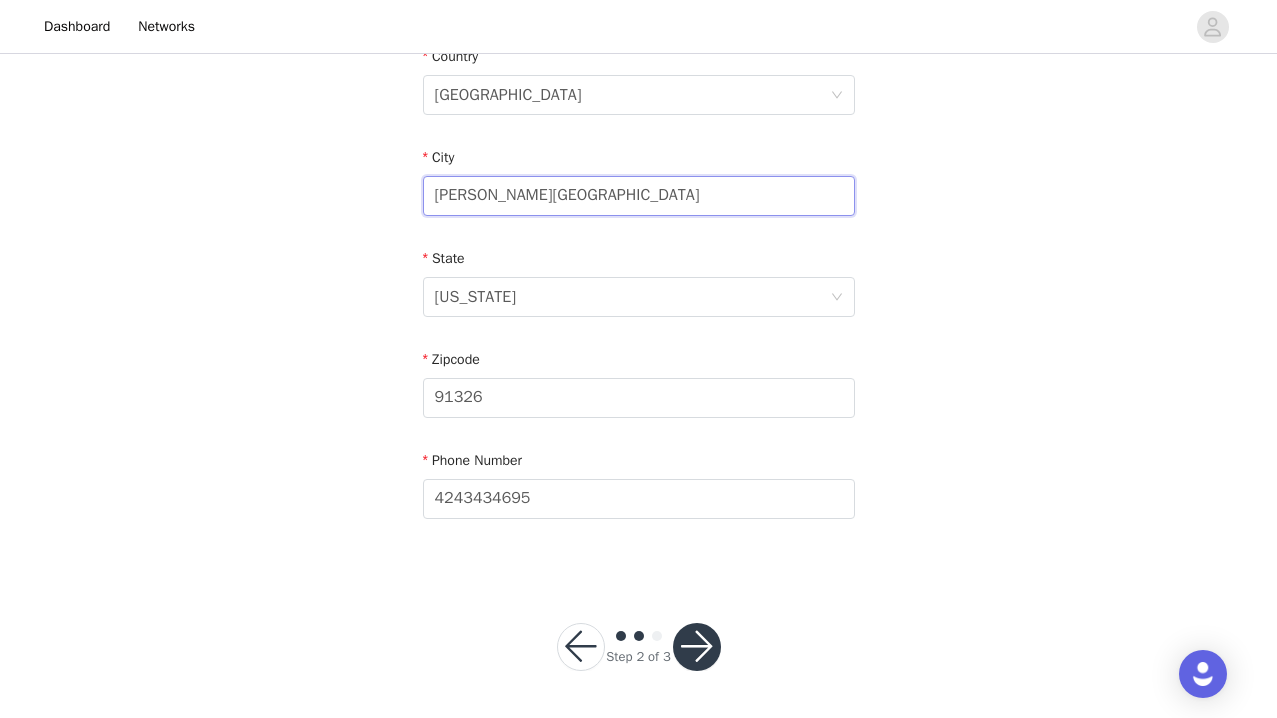 type on "[PERSON_NAME][GEOGRAPHIC_DATA]" 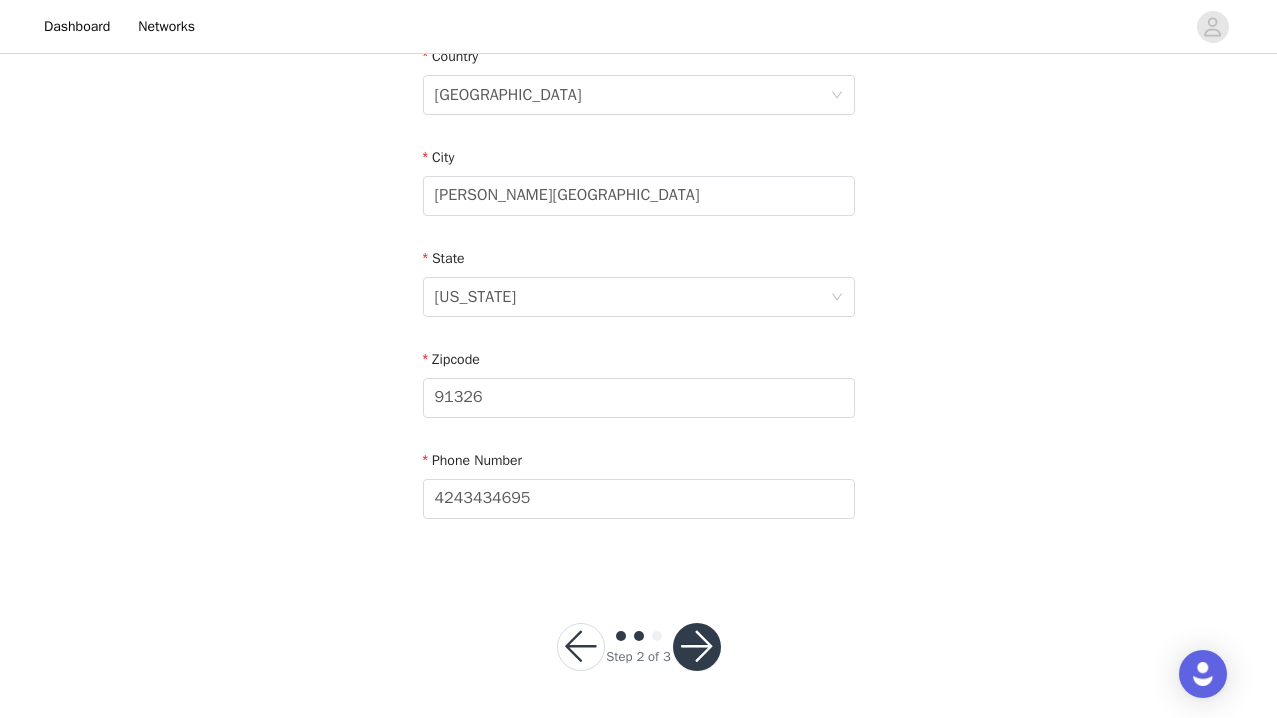 click at bounding box center (697, 647) 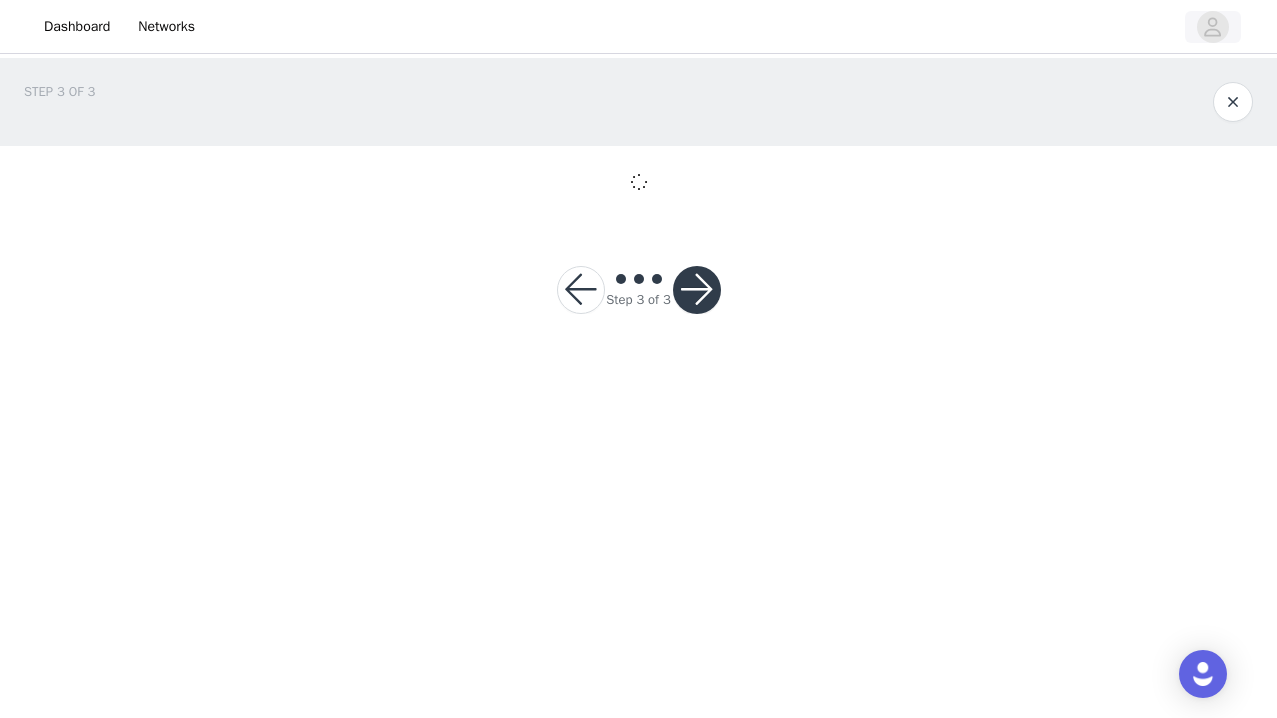 scroll, scrollTop: 0, scrollLeft: 0, axis: both 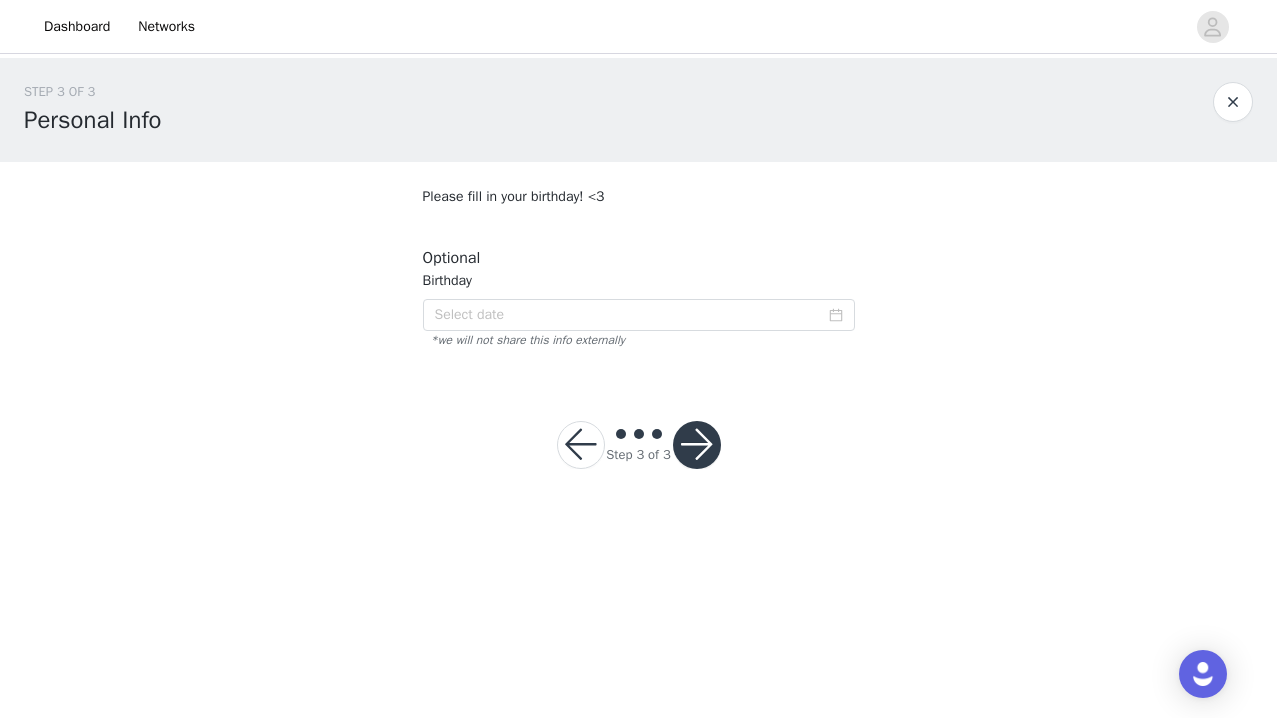click at bounding box center (697, 445) 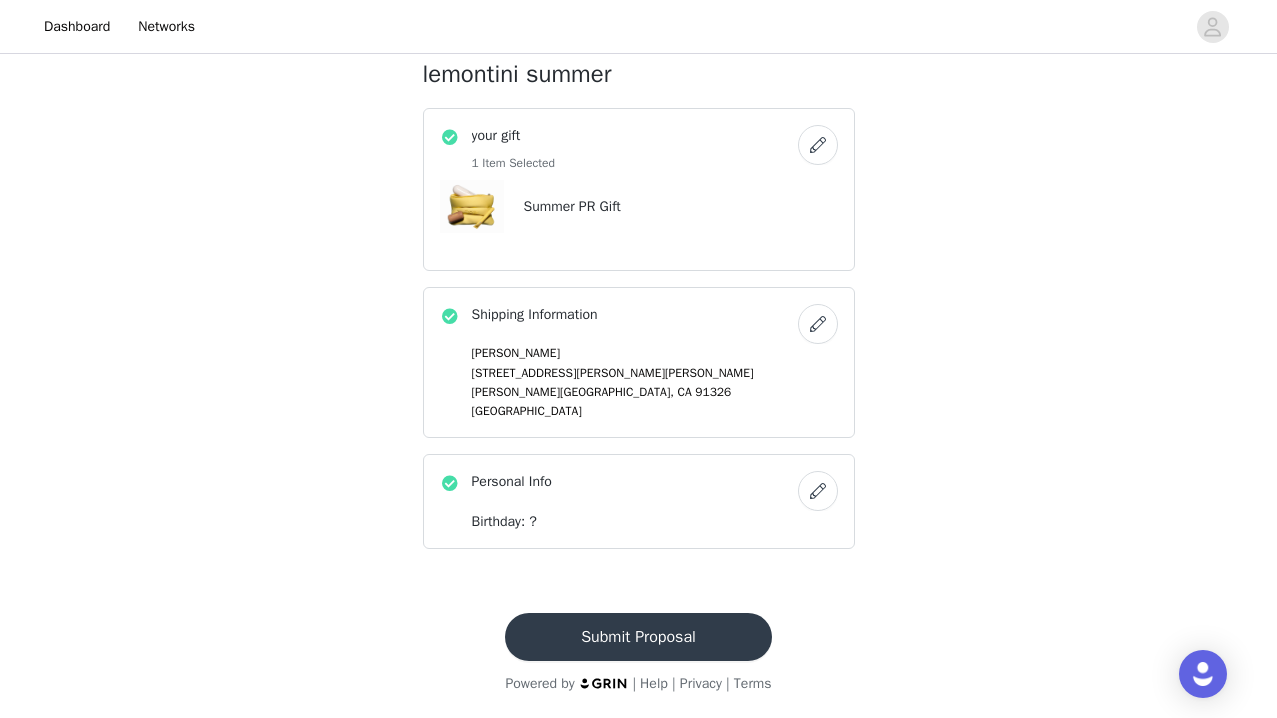 scroll, scrollTop: 618, scrollLeft: 0, axis: vertical 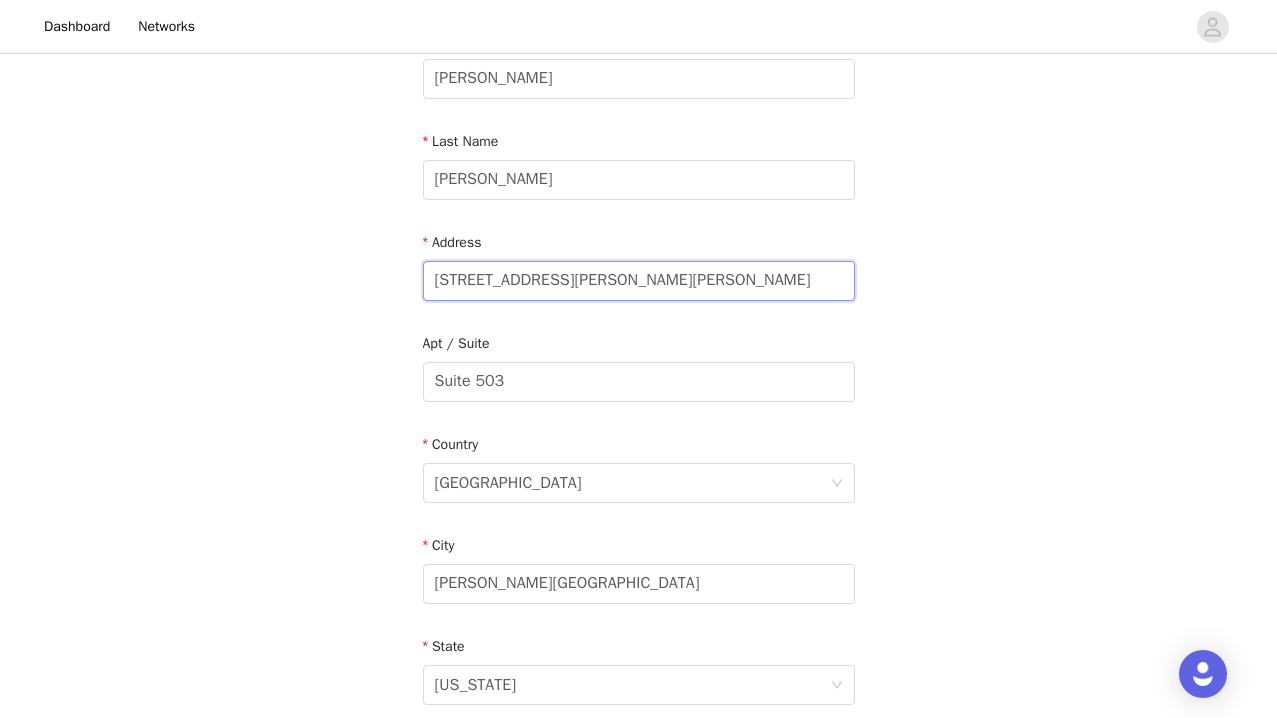 drag, startPoint x: 565, startPoint y: 287, endPoint x: 898, endPoint y: 282, distance: 333.03754 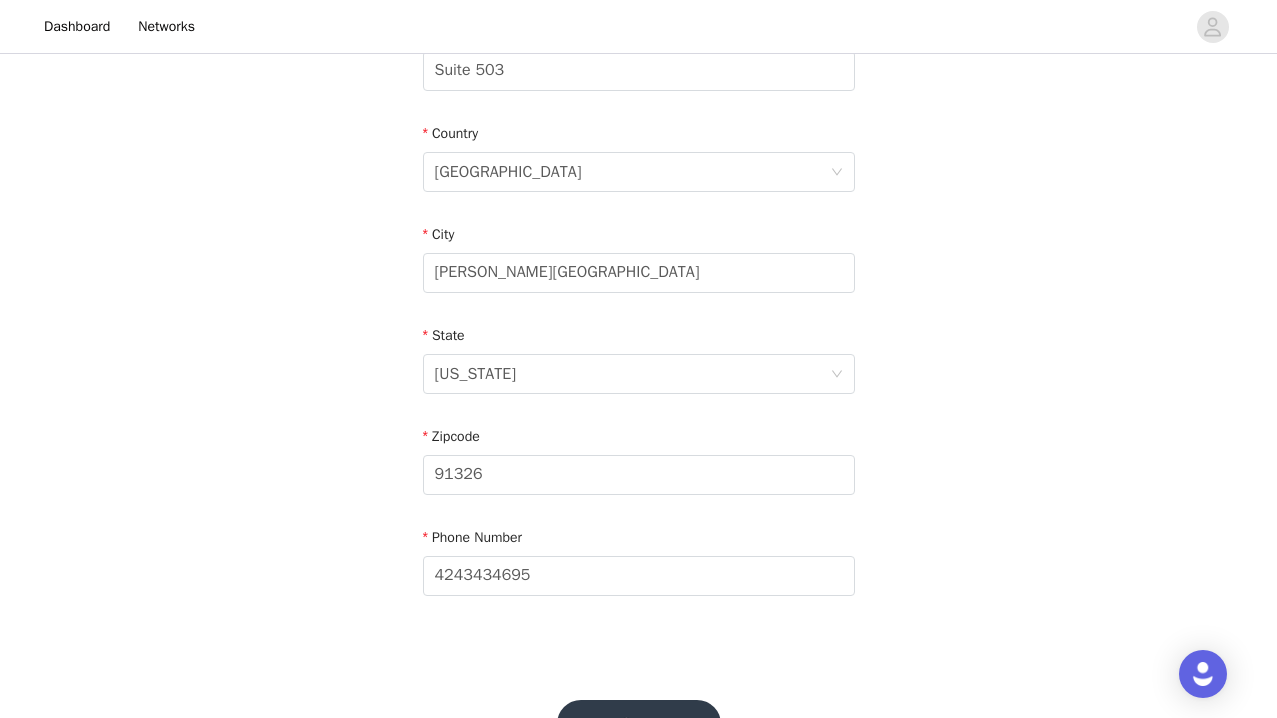 scroll, scrollTop: 645, scrollLeft: 0, axis: vertical 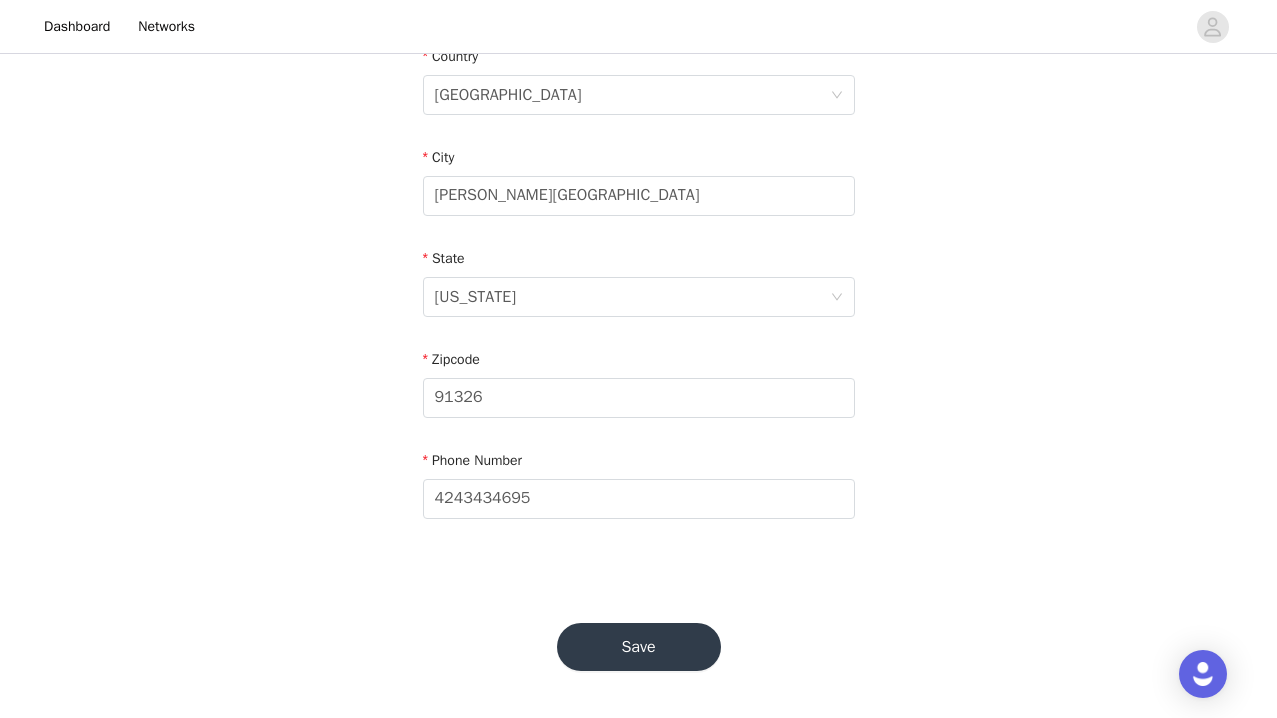 type on "19360 [PERSON_NAME] St" 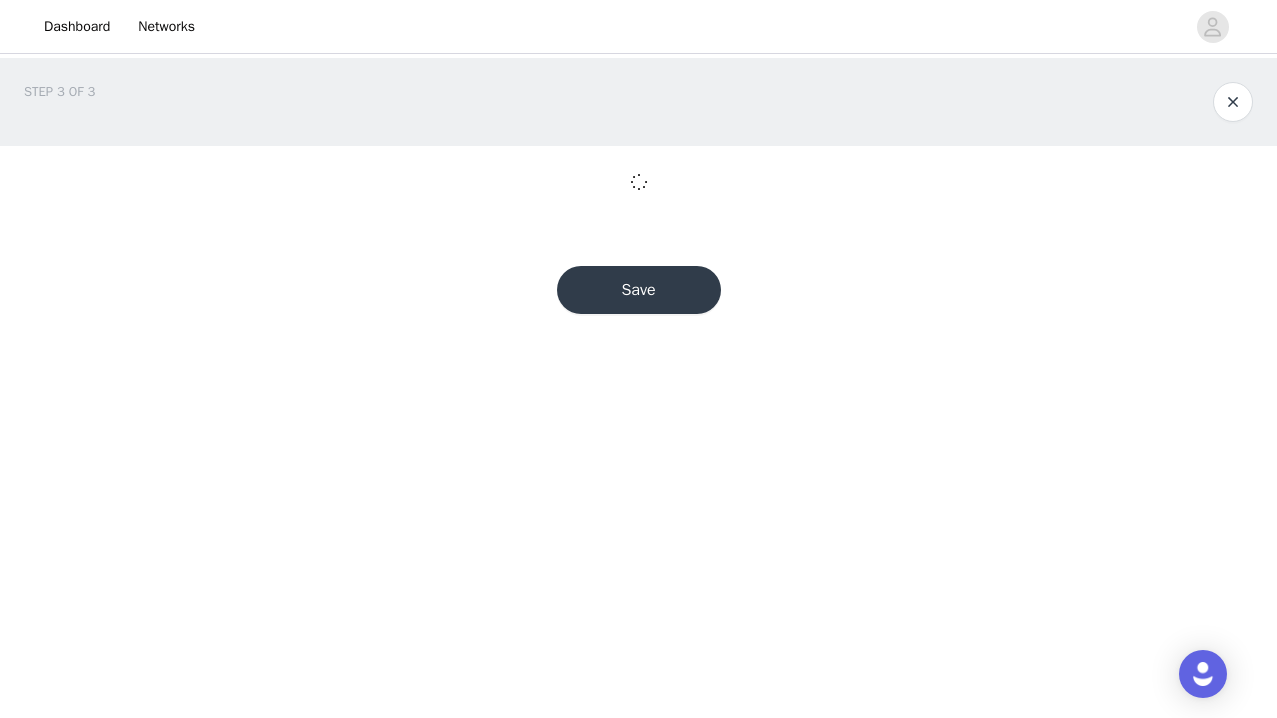 scroll, scrollTop: 0, scrollLeft: 0, axis: both 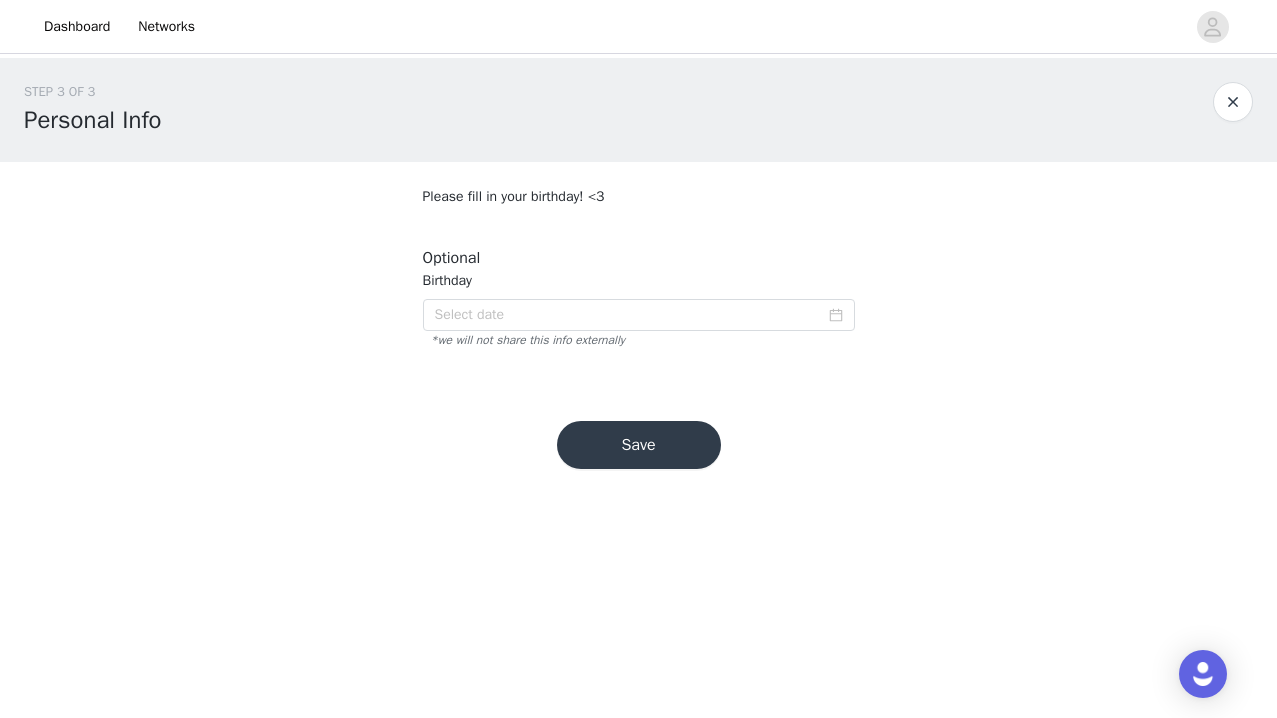 click on "Save" at bounding box center (639, 445) 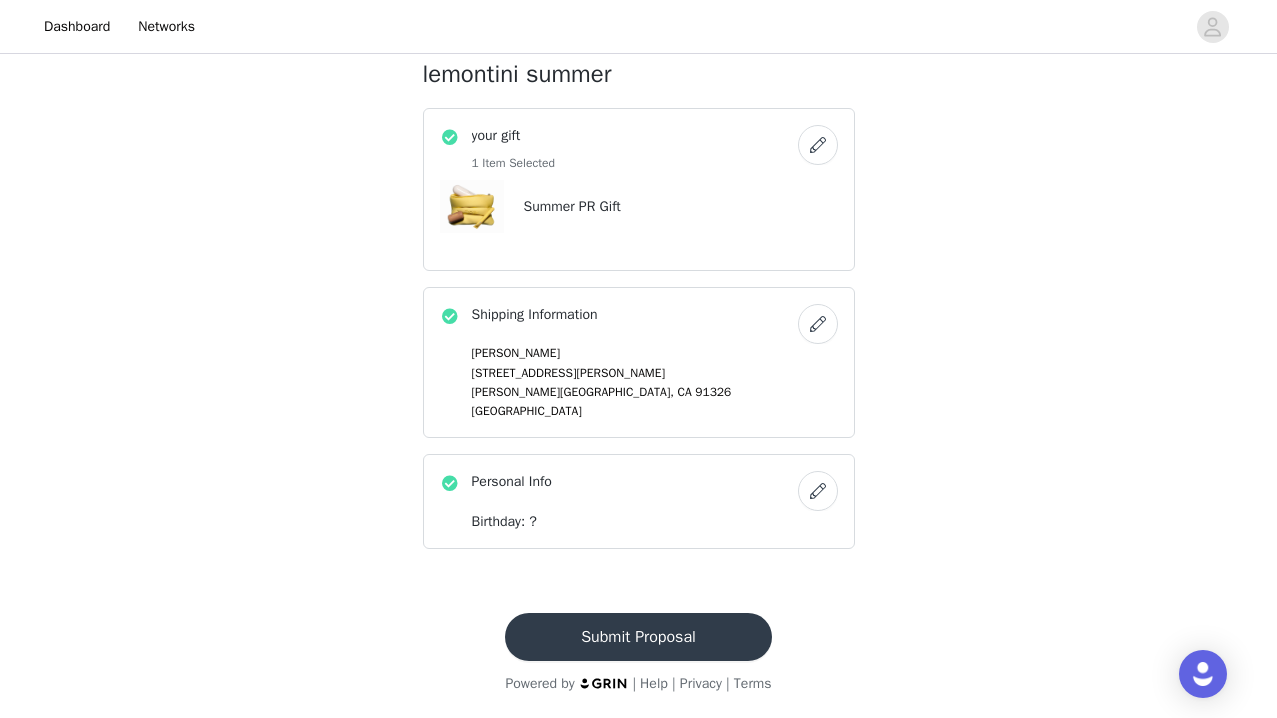 scroll, scrollTop: 618, scrollLeft: 0, axis: vertical 